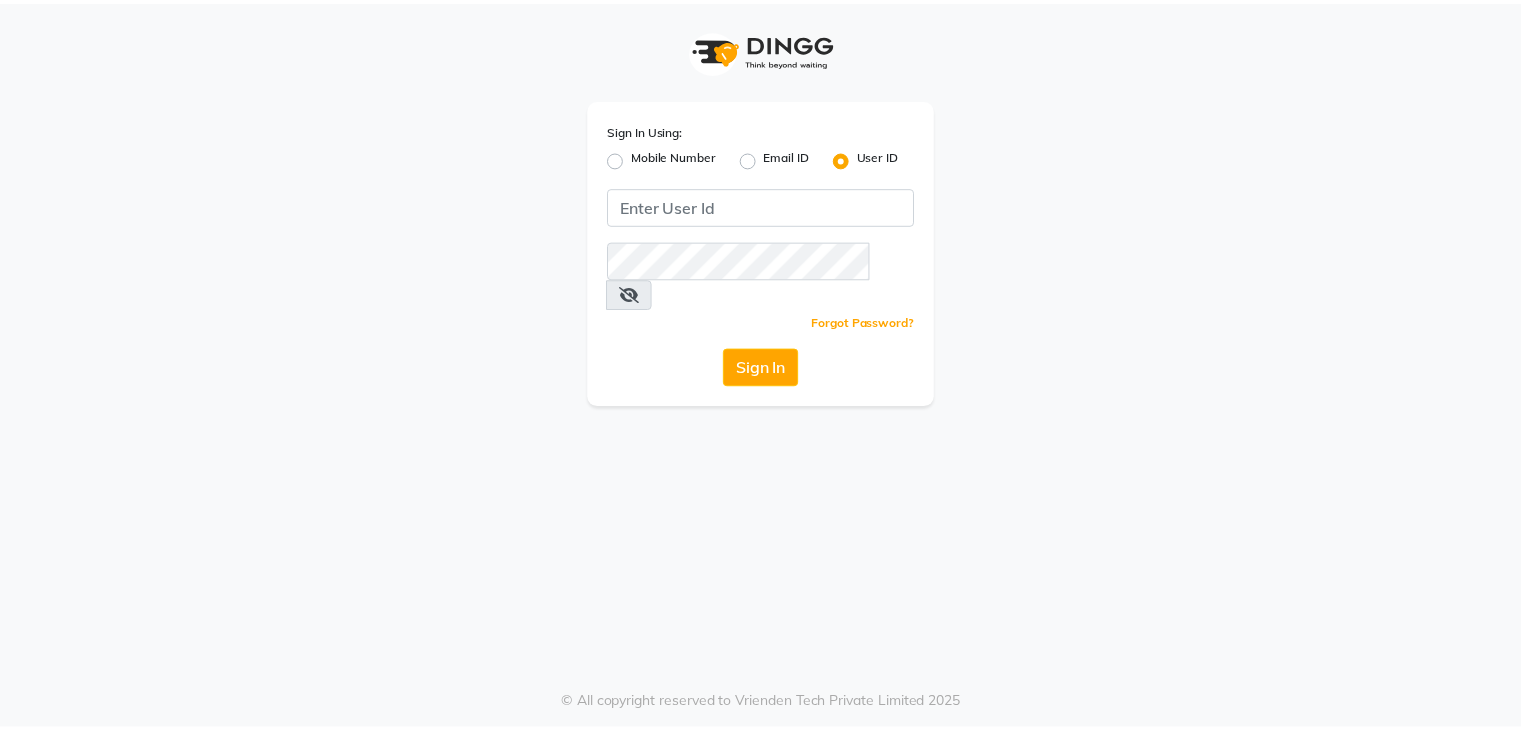 scroll, scrollTop: 0, scrollLeft: 0, axis: both 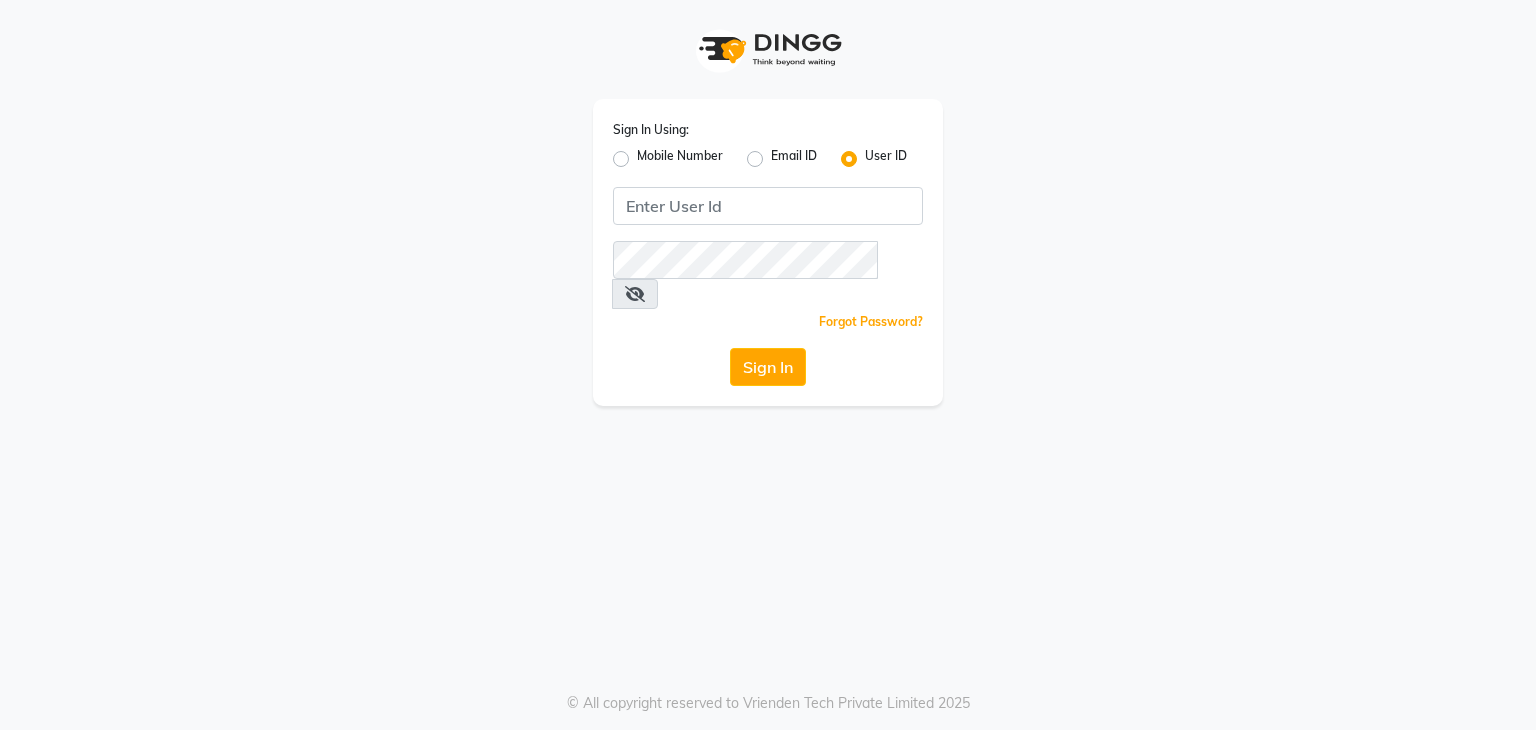 click on "Mobile Number" 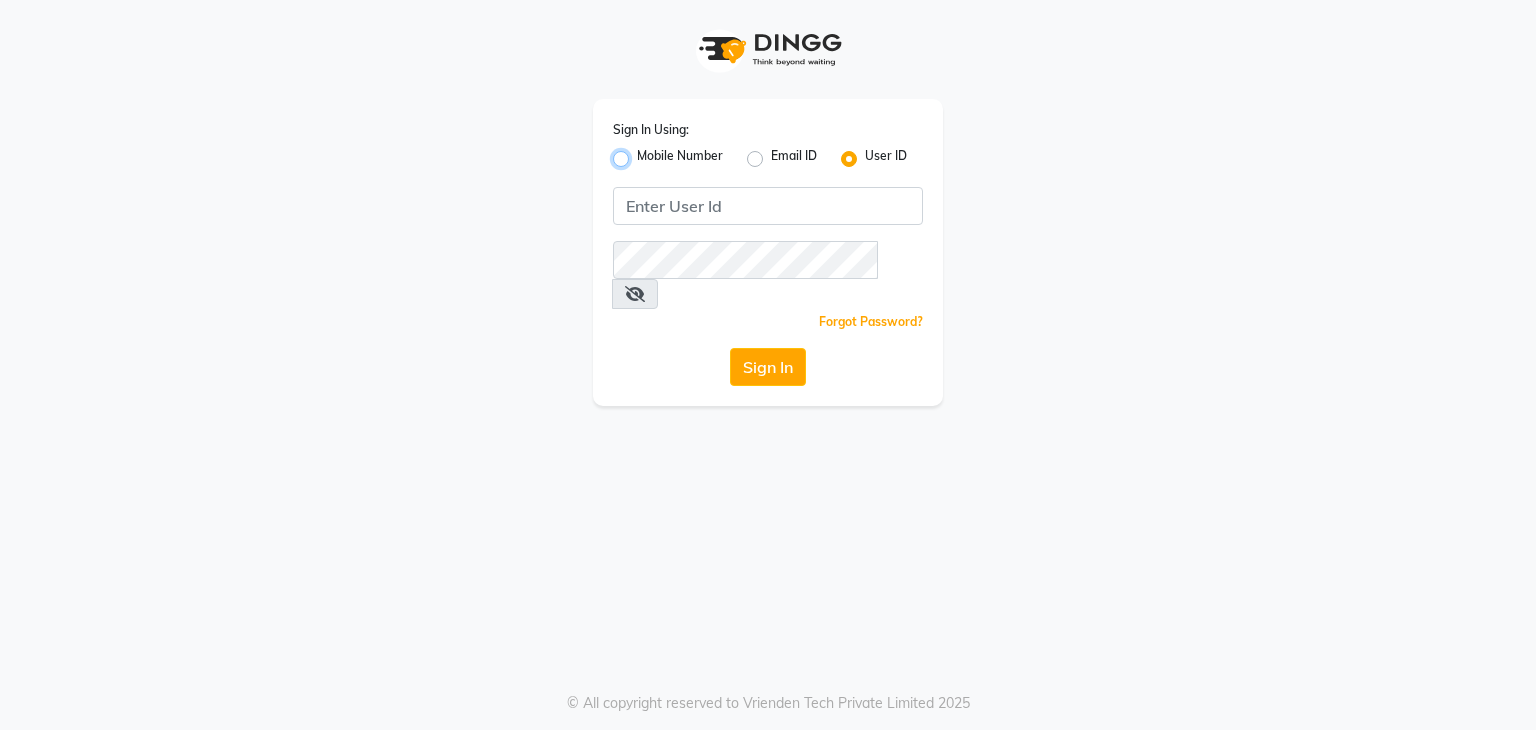 click on "Mobile Number" at bounding box center [643, 153] 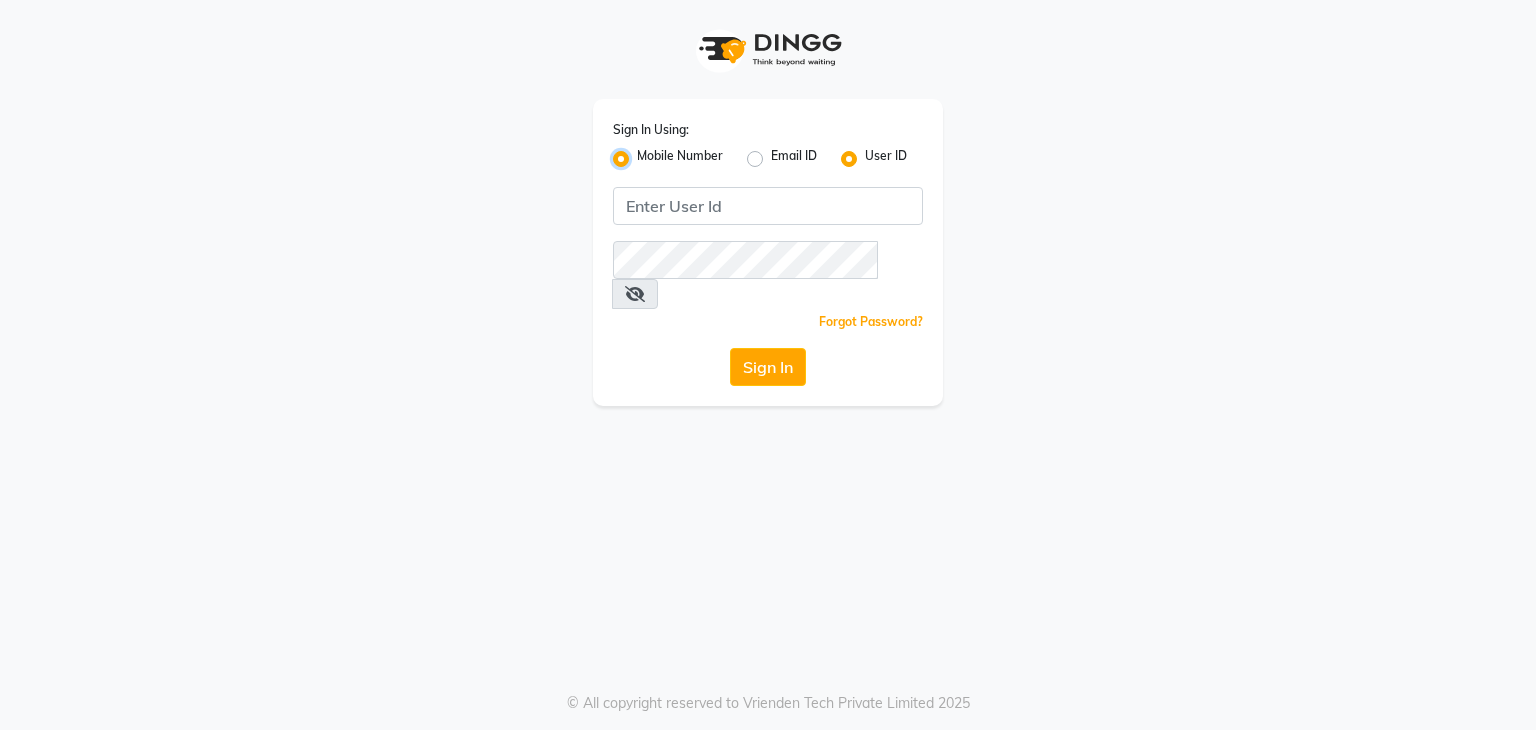 radio on "false" 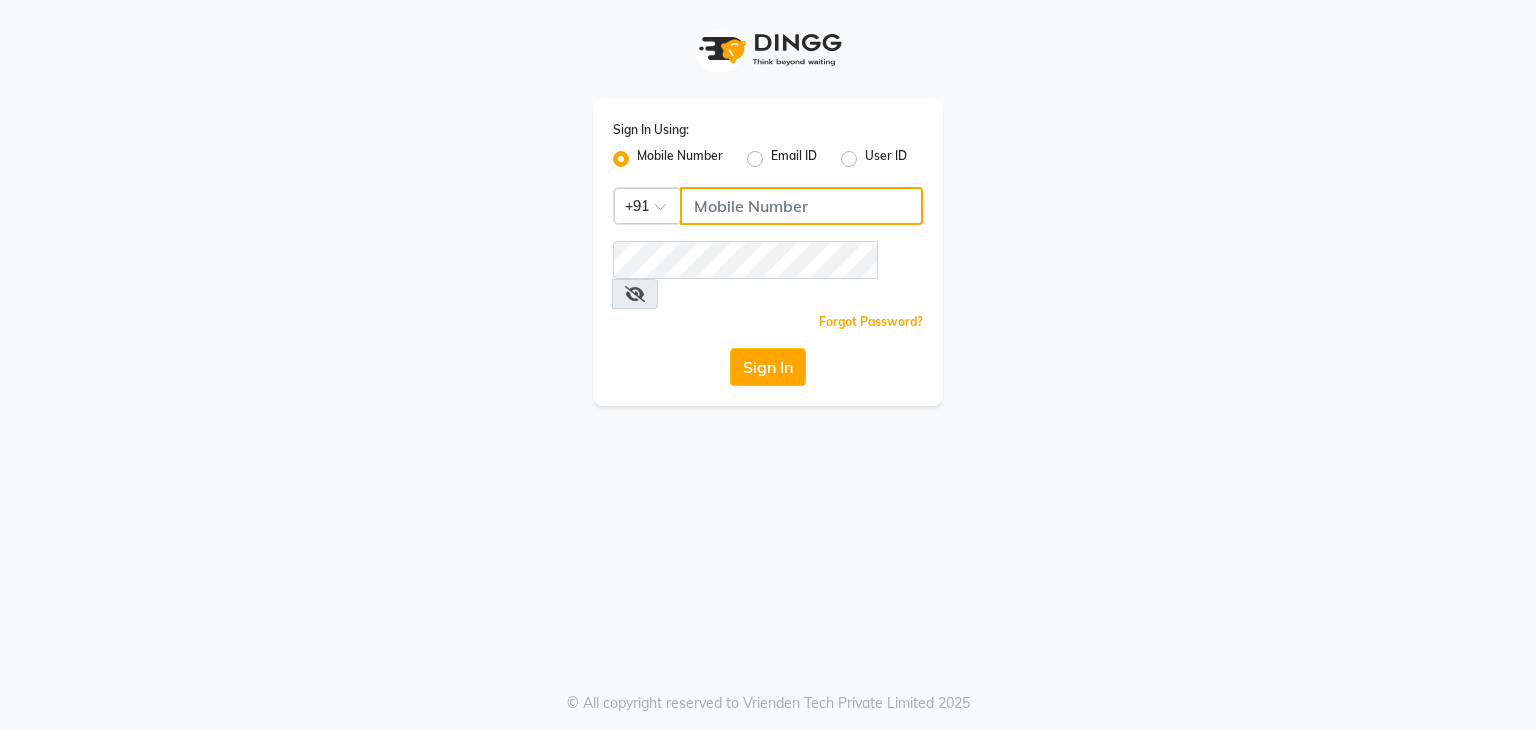 click 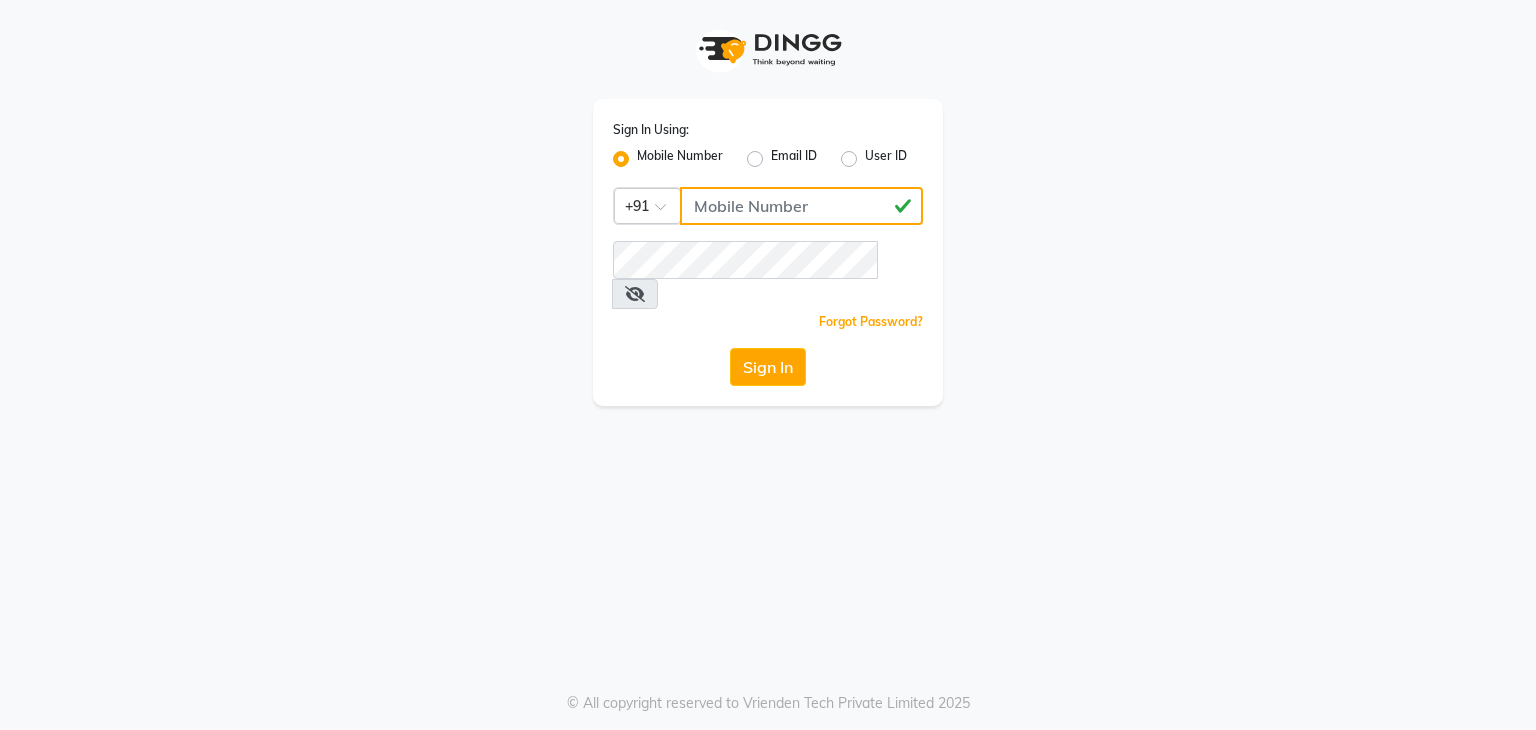 type on "7837525130" 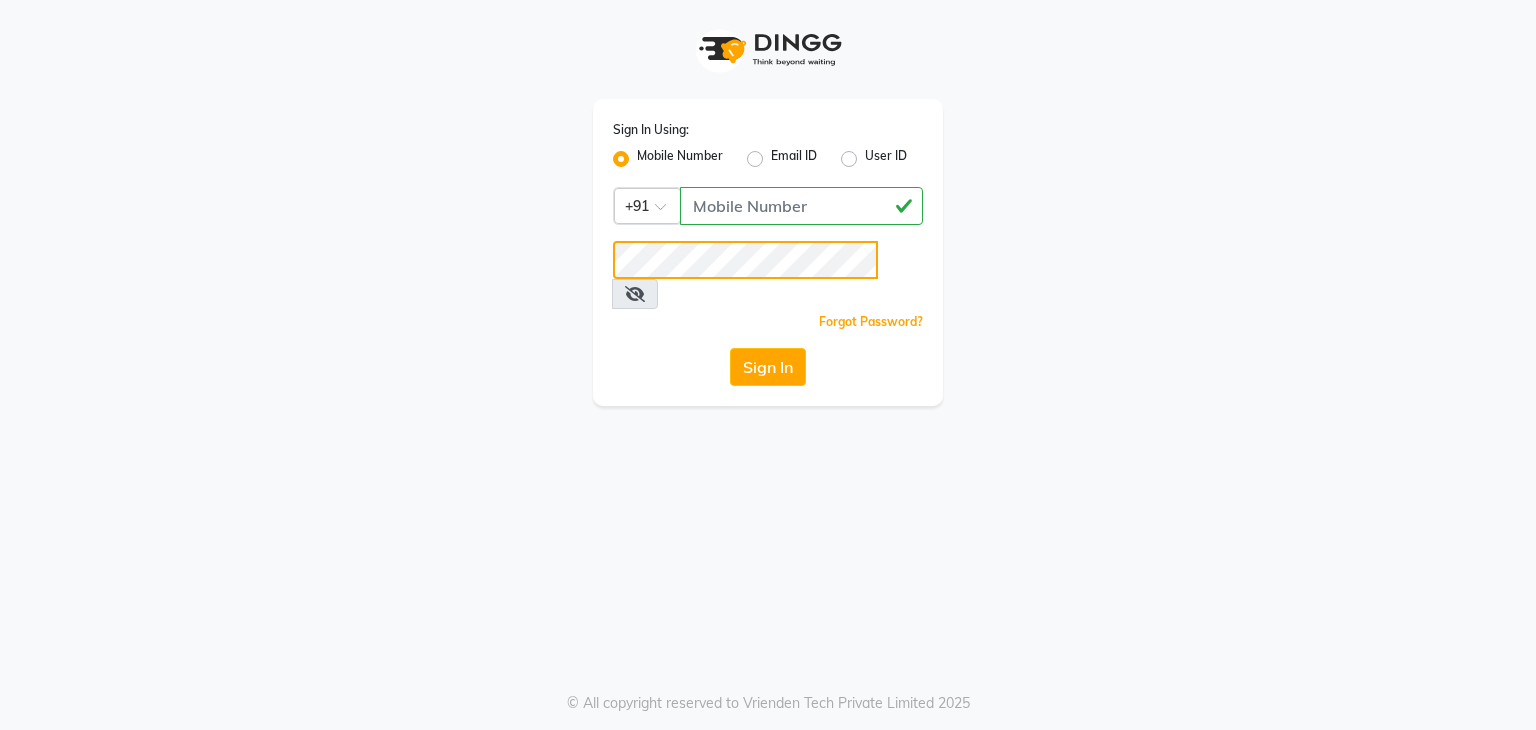 click on "Sign In" 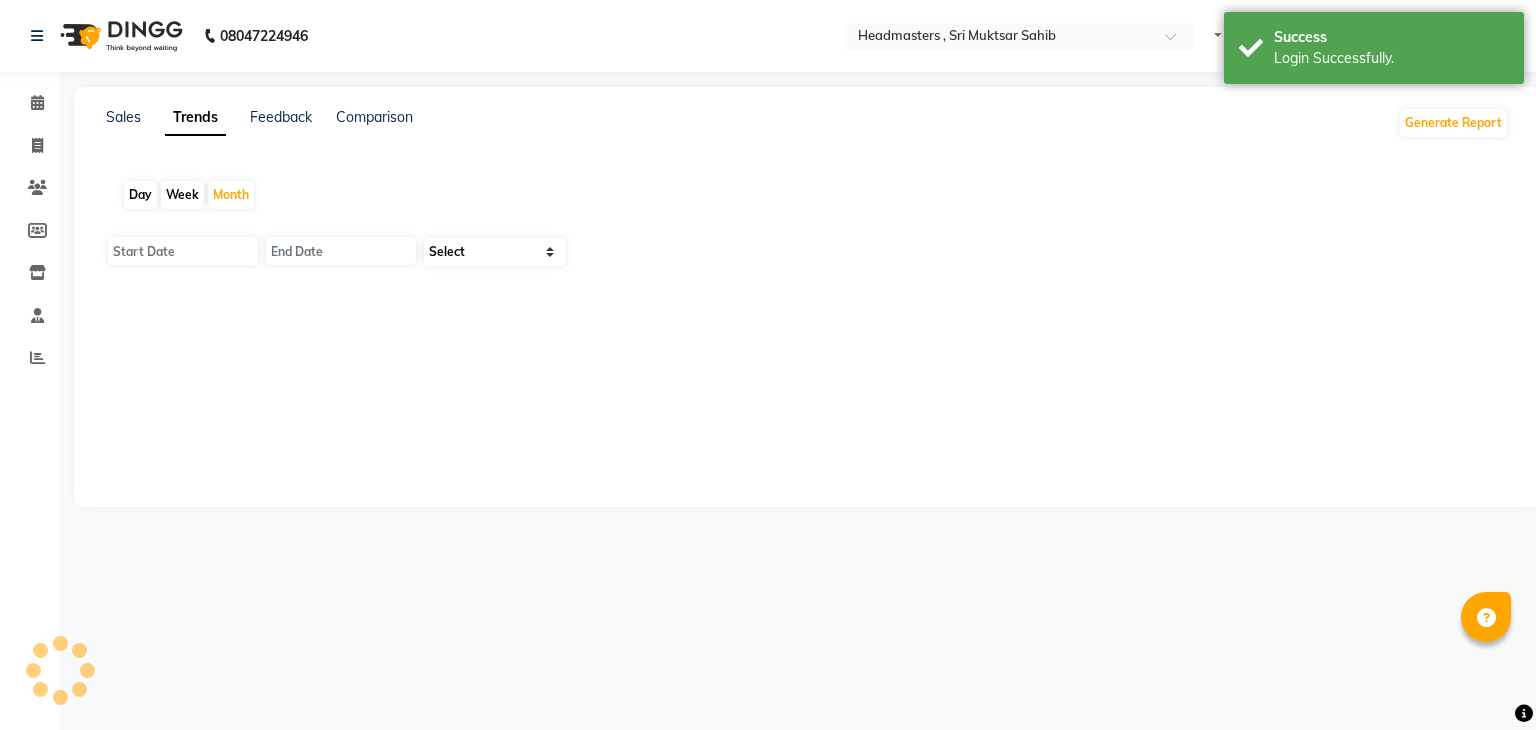 select on "en" 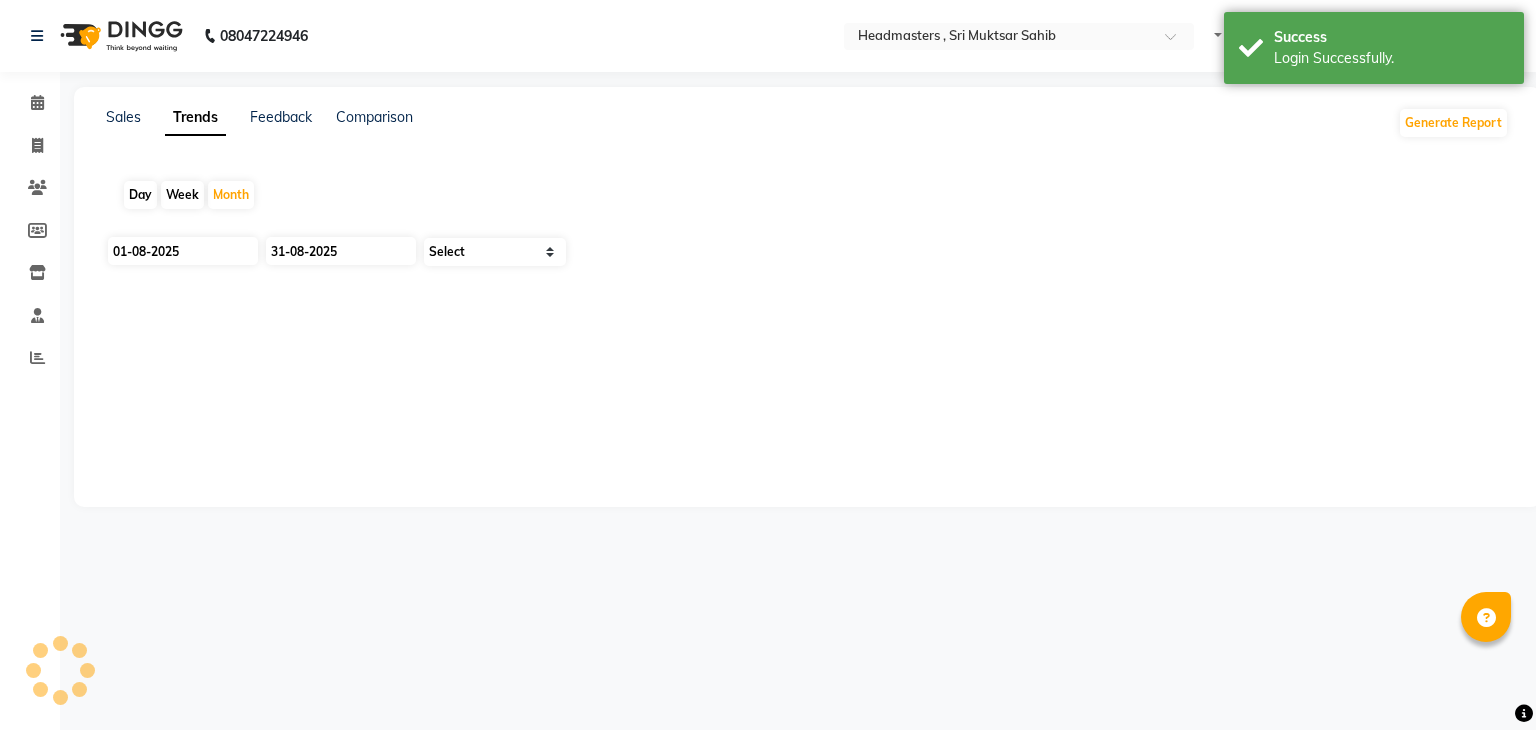 select on "by_client" 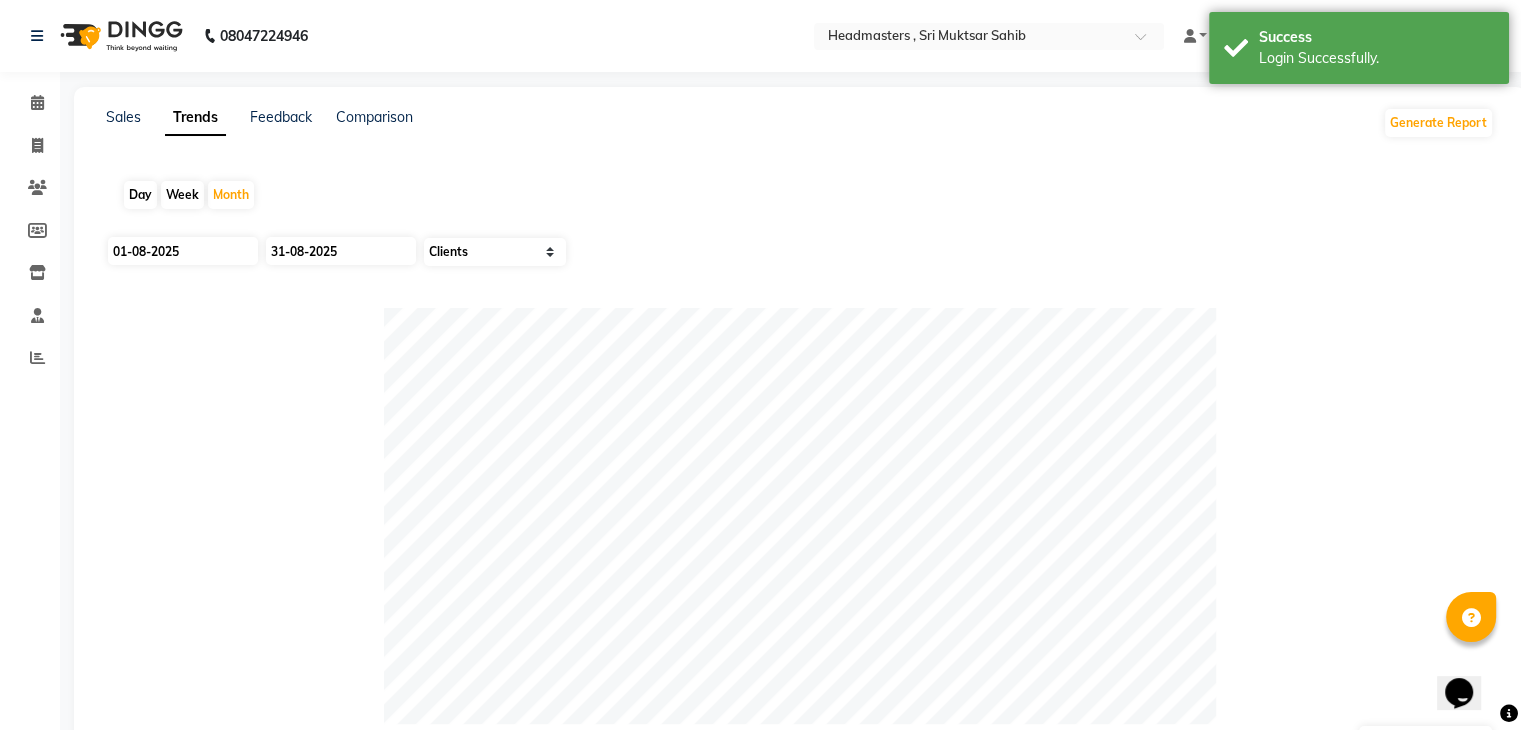 scroll, scrollTop: 0, scrollLeft: 0, axis: both 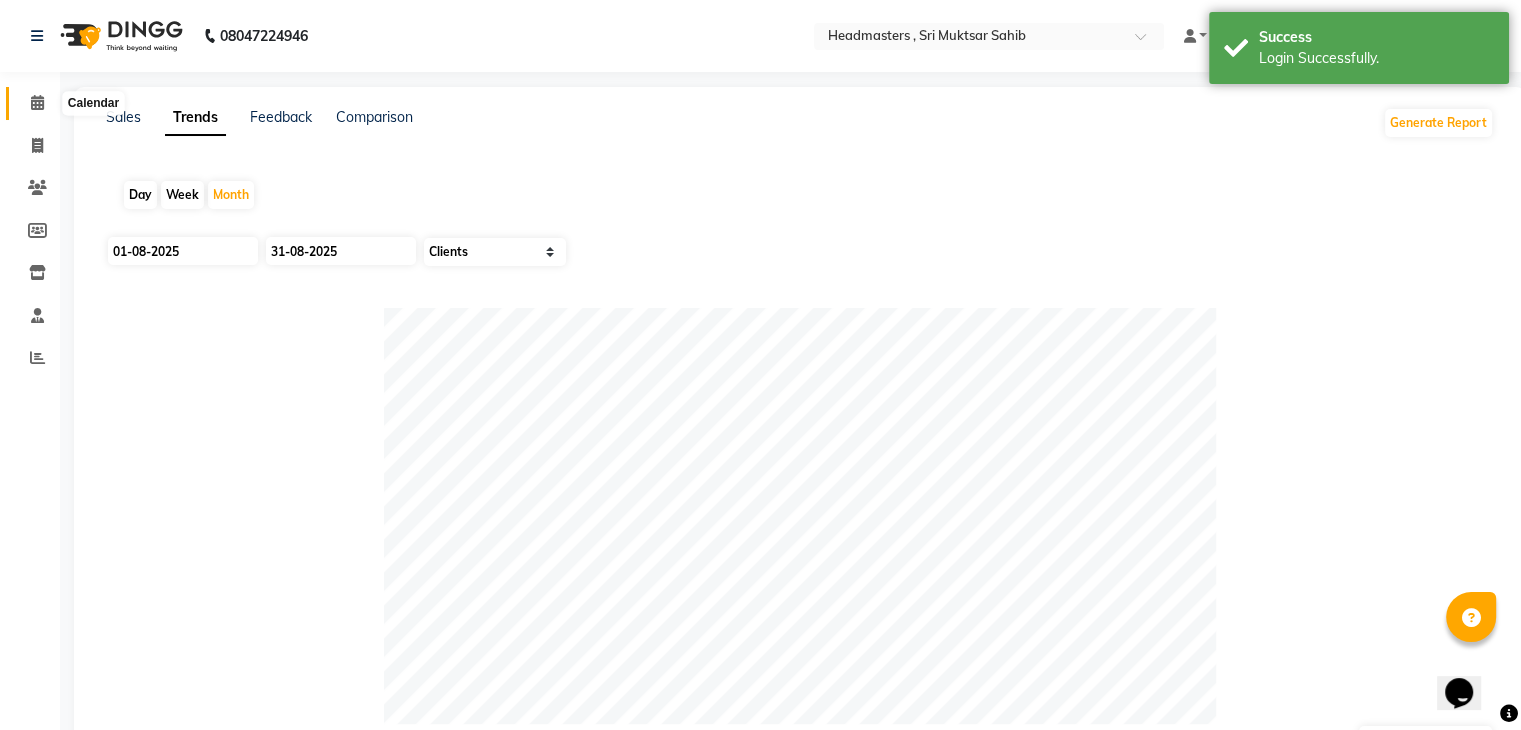 click 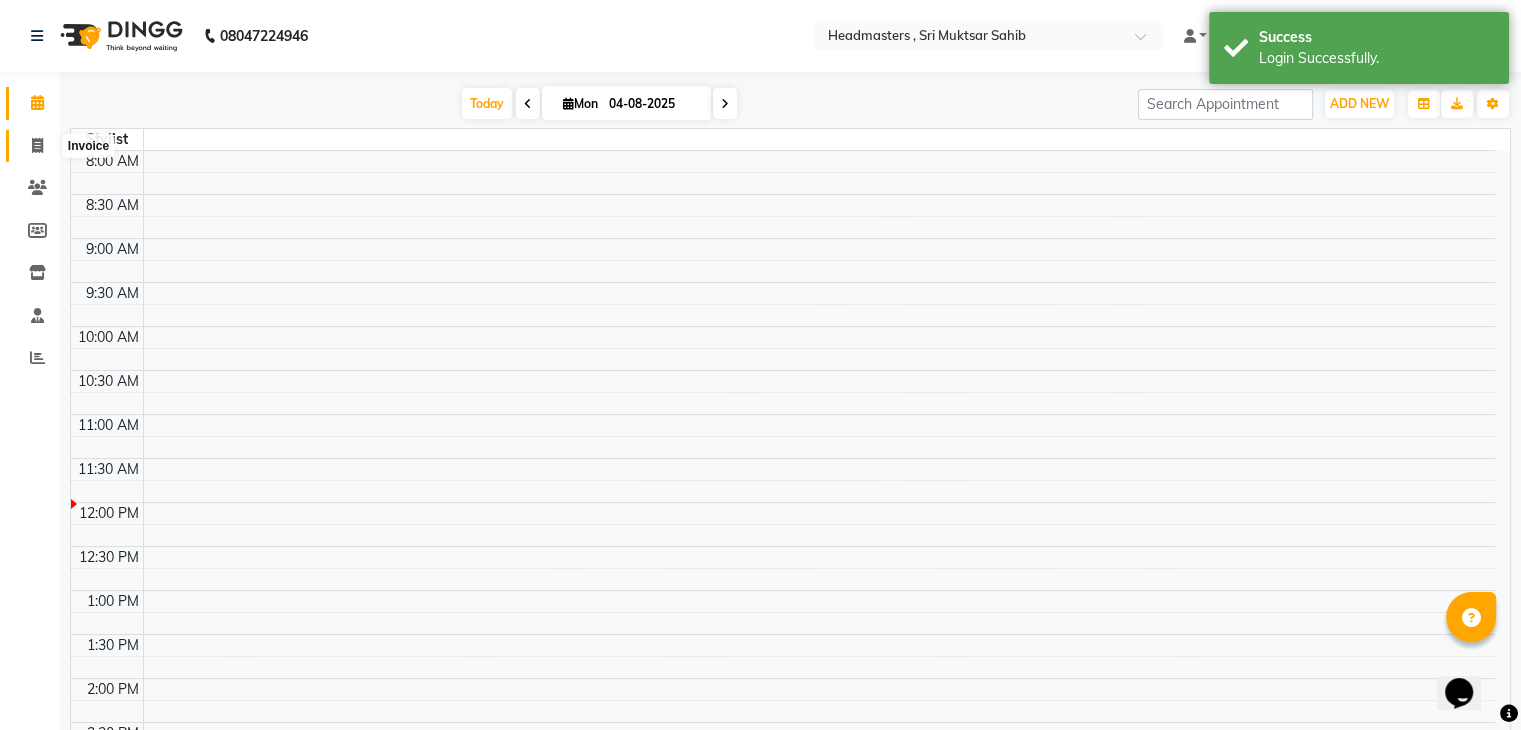 click 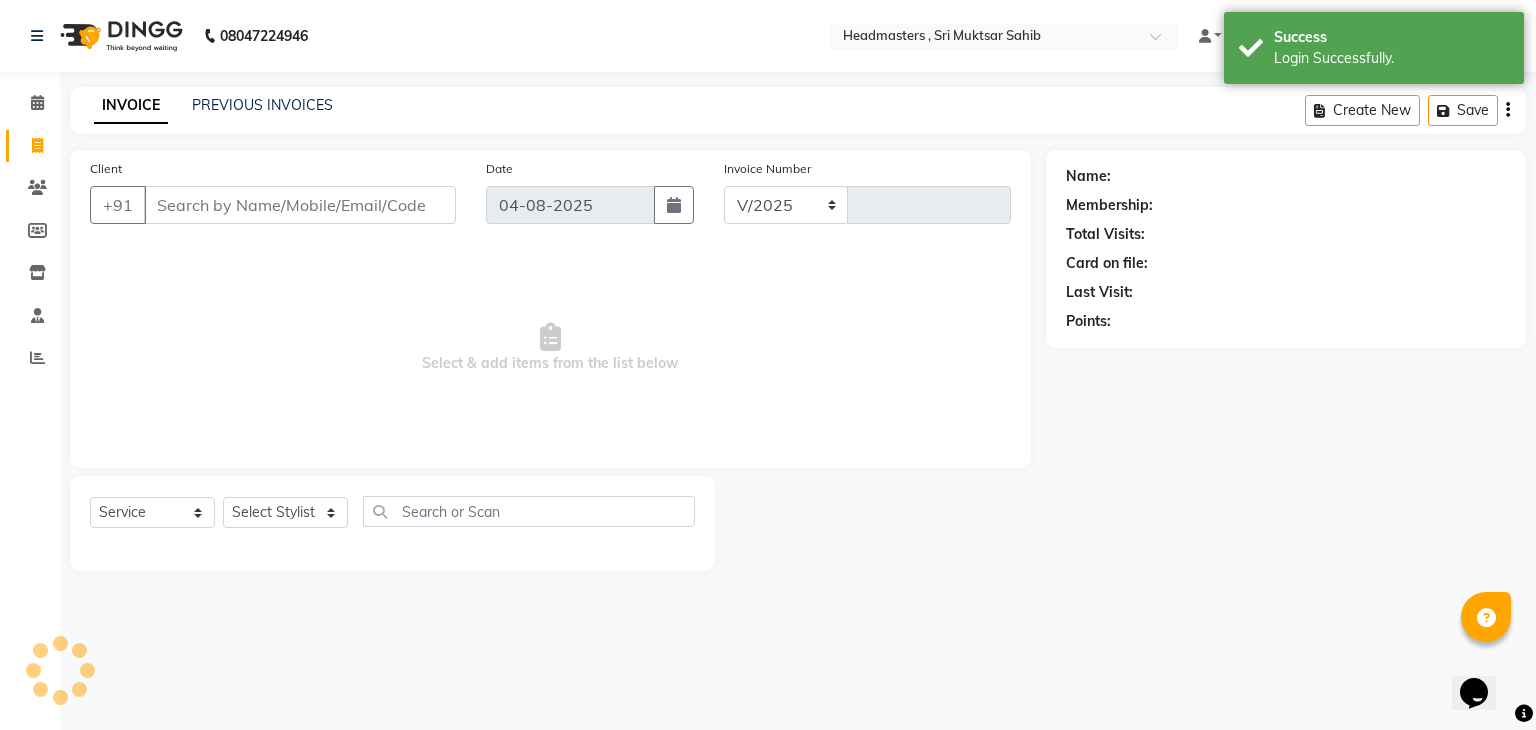 select on "8566" 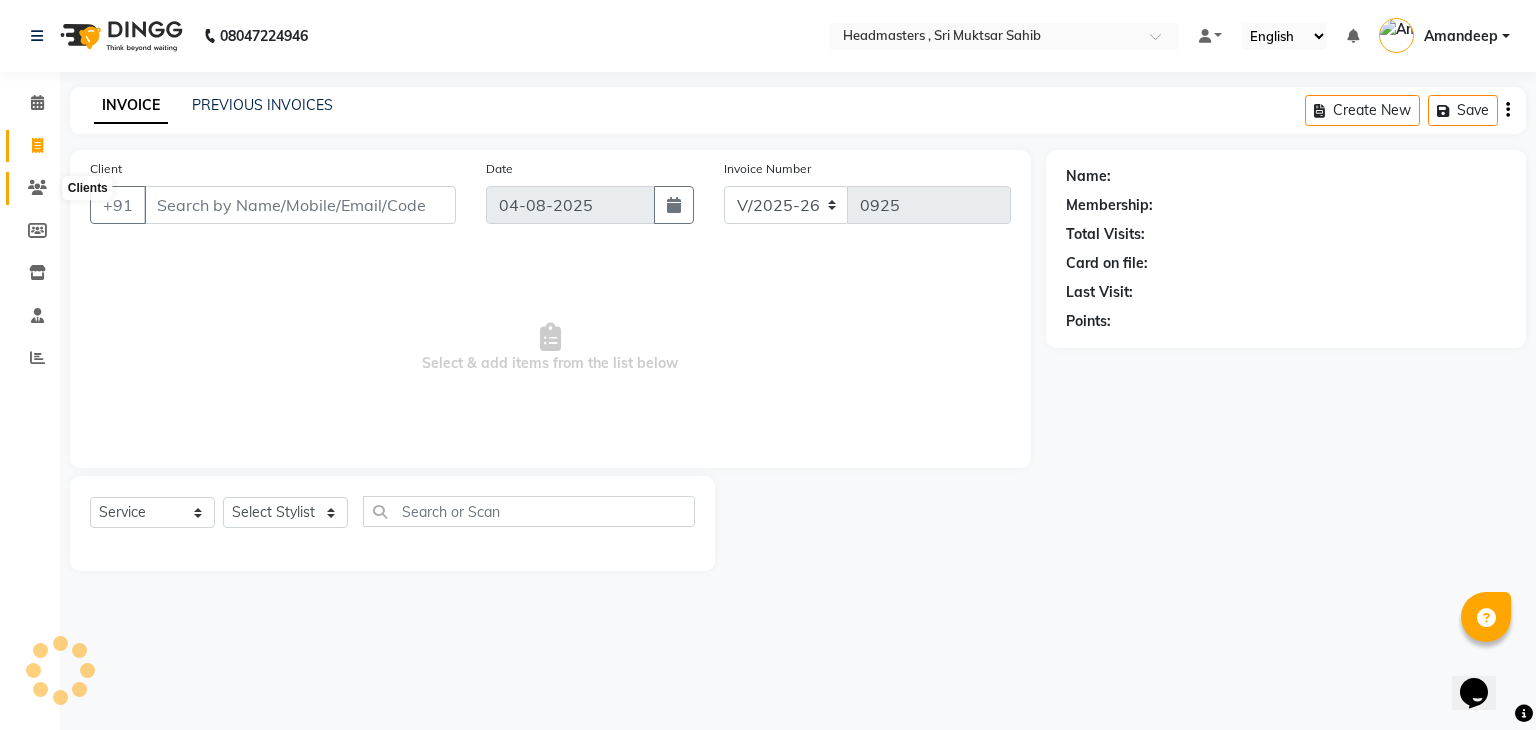 click 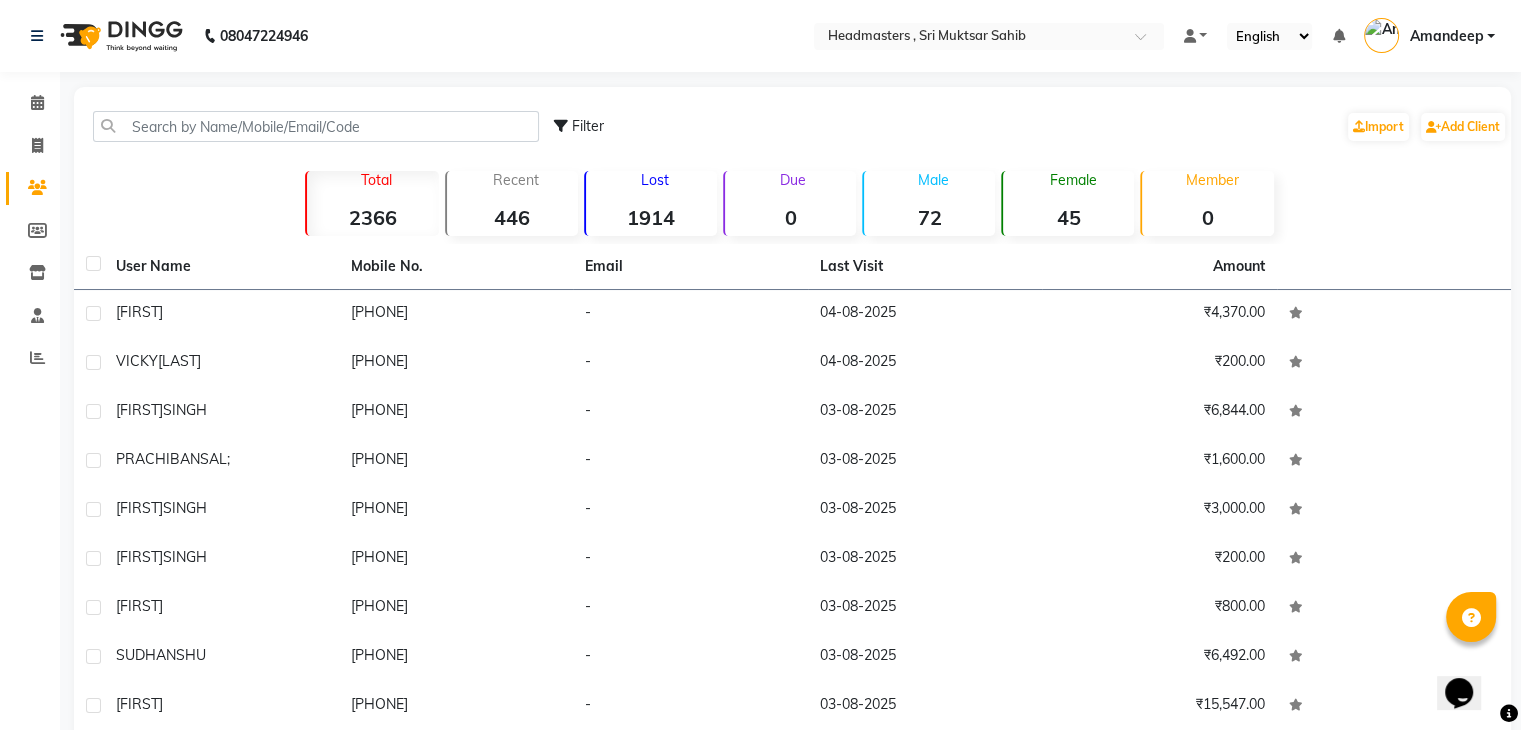 scroll, scrollTop: 0, scrollLeft: 0, axis: both 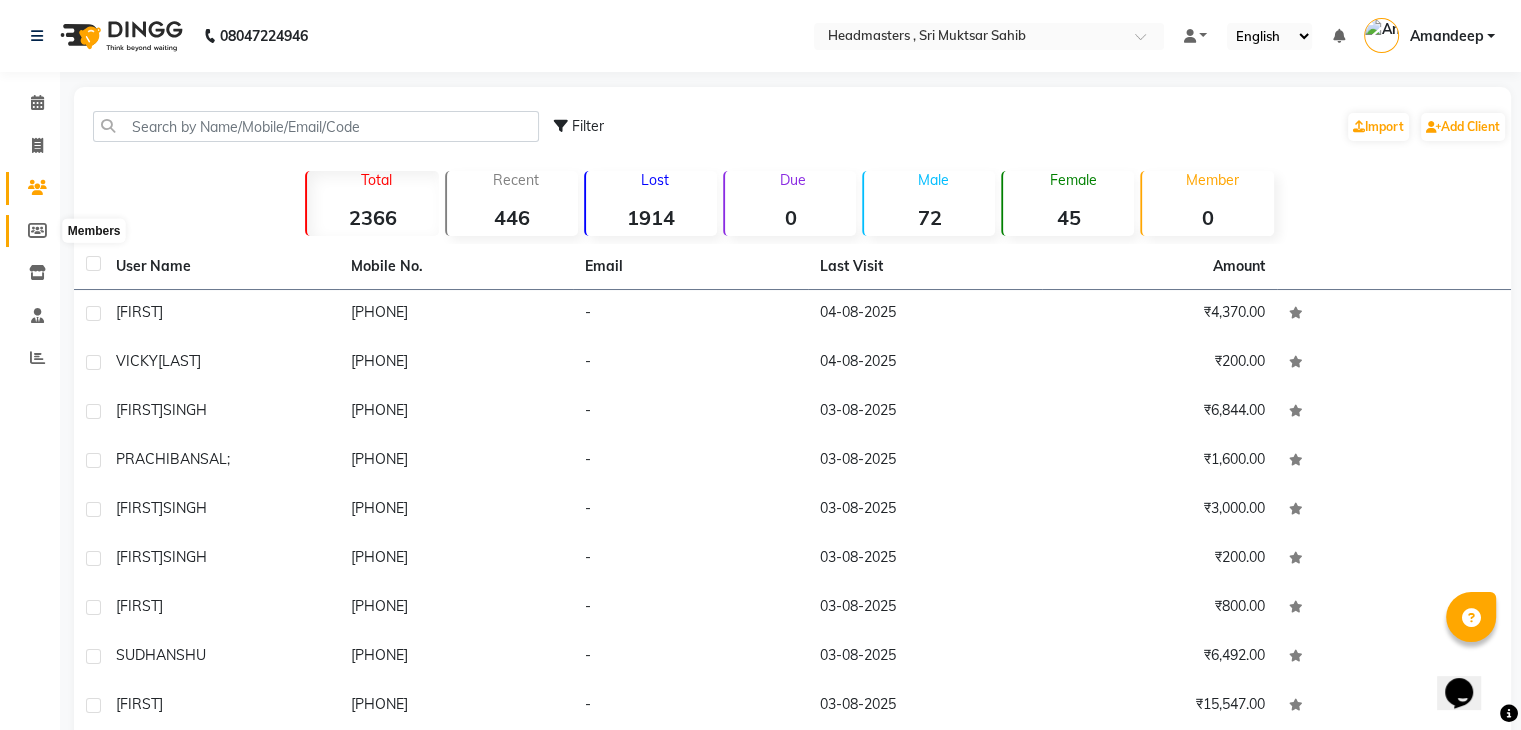 click 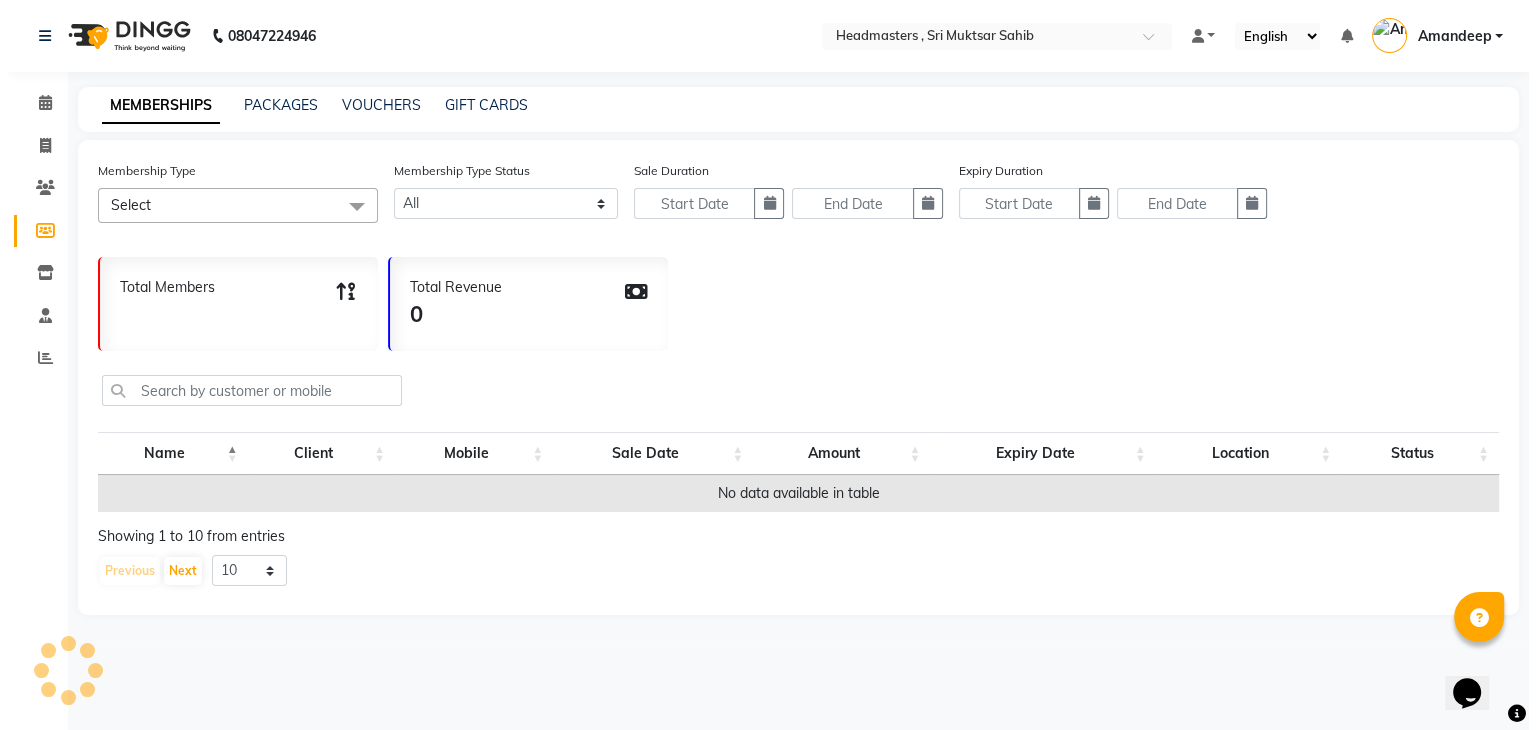 scroll, scrollTop: 0, scrollLeft: 0, axis: both 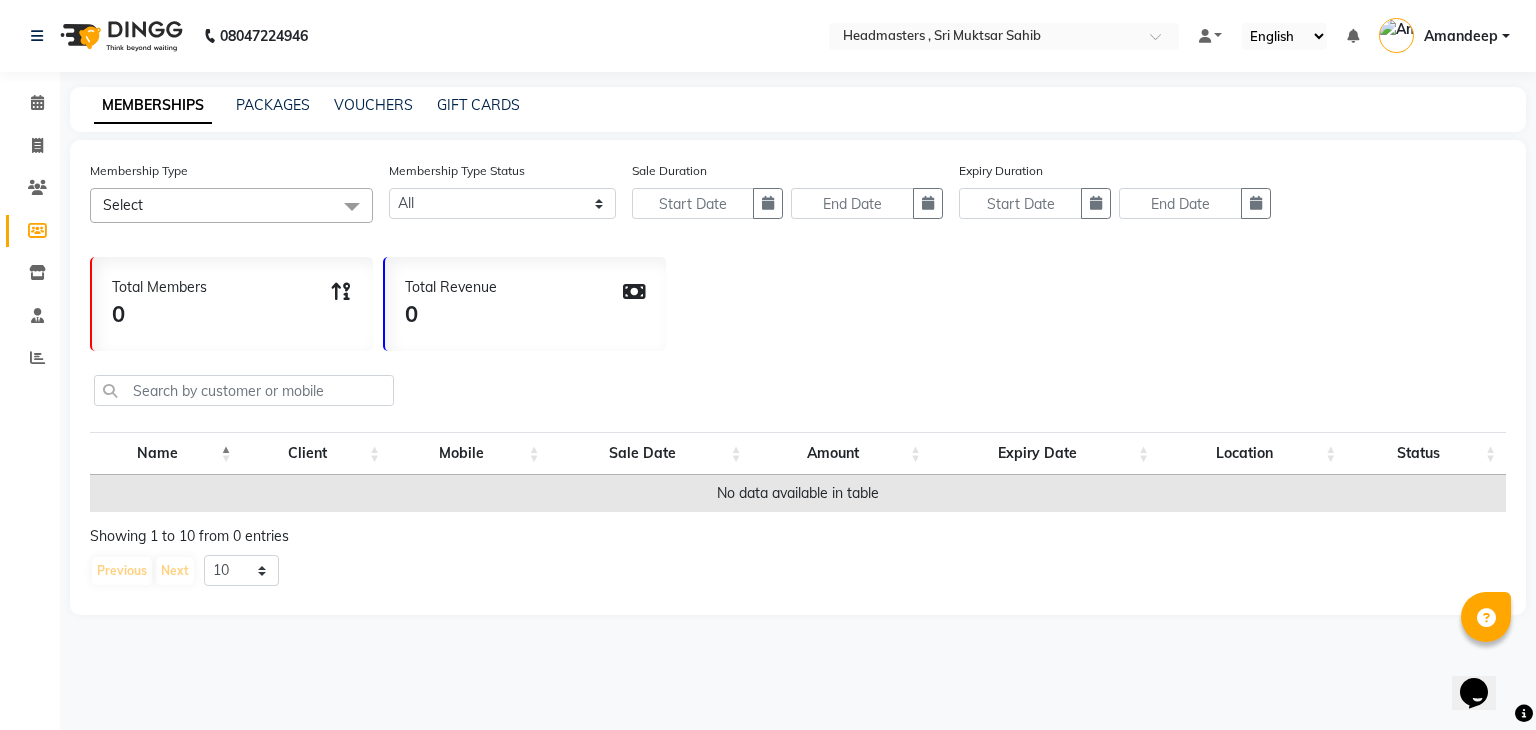 click on "Total Members 0 Total Revenue 0" 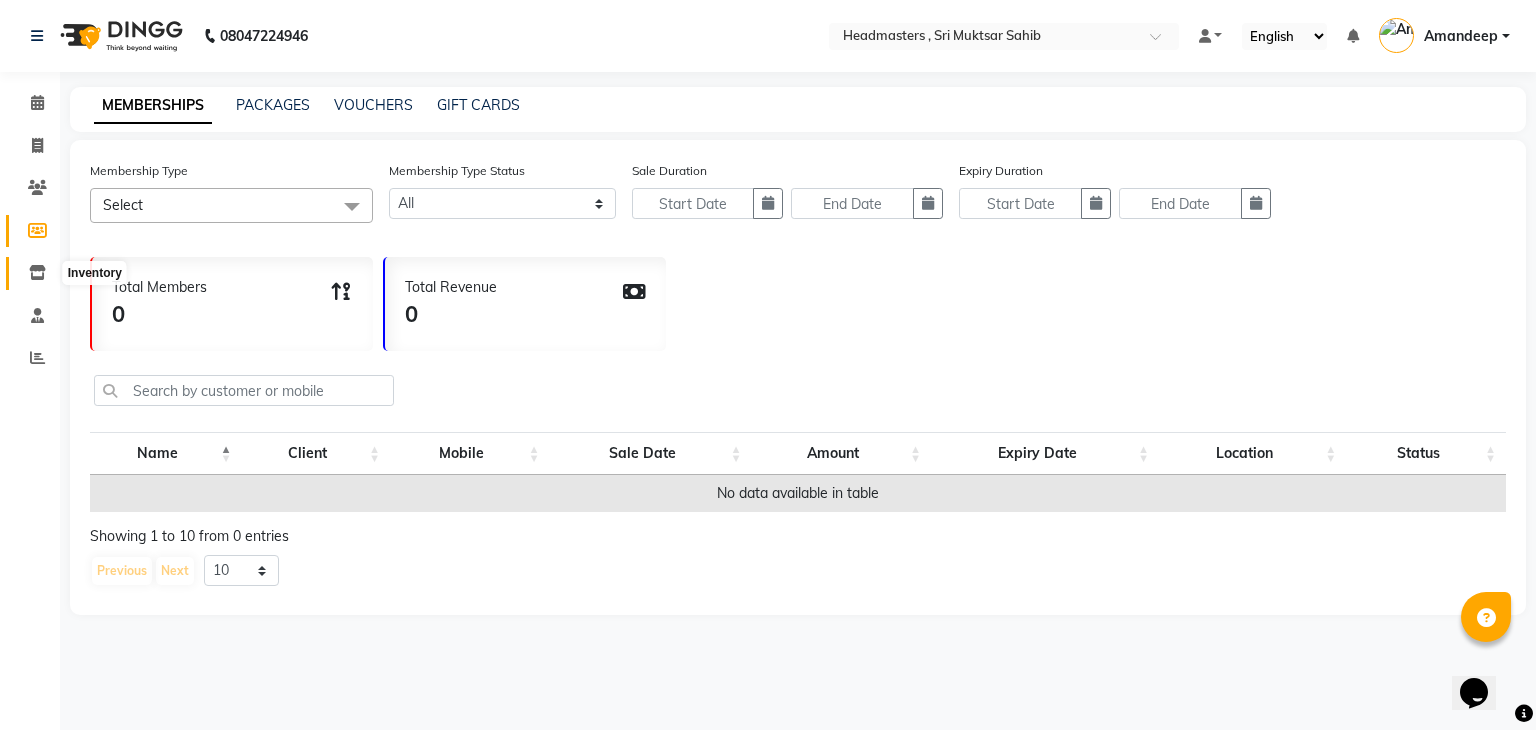 click 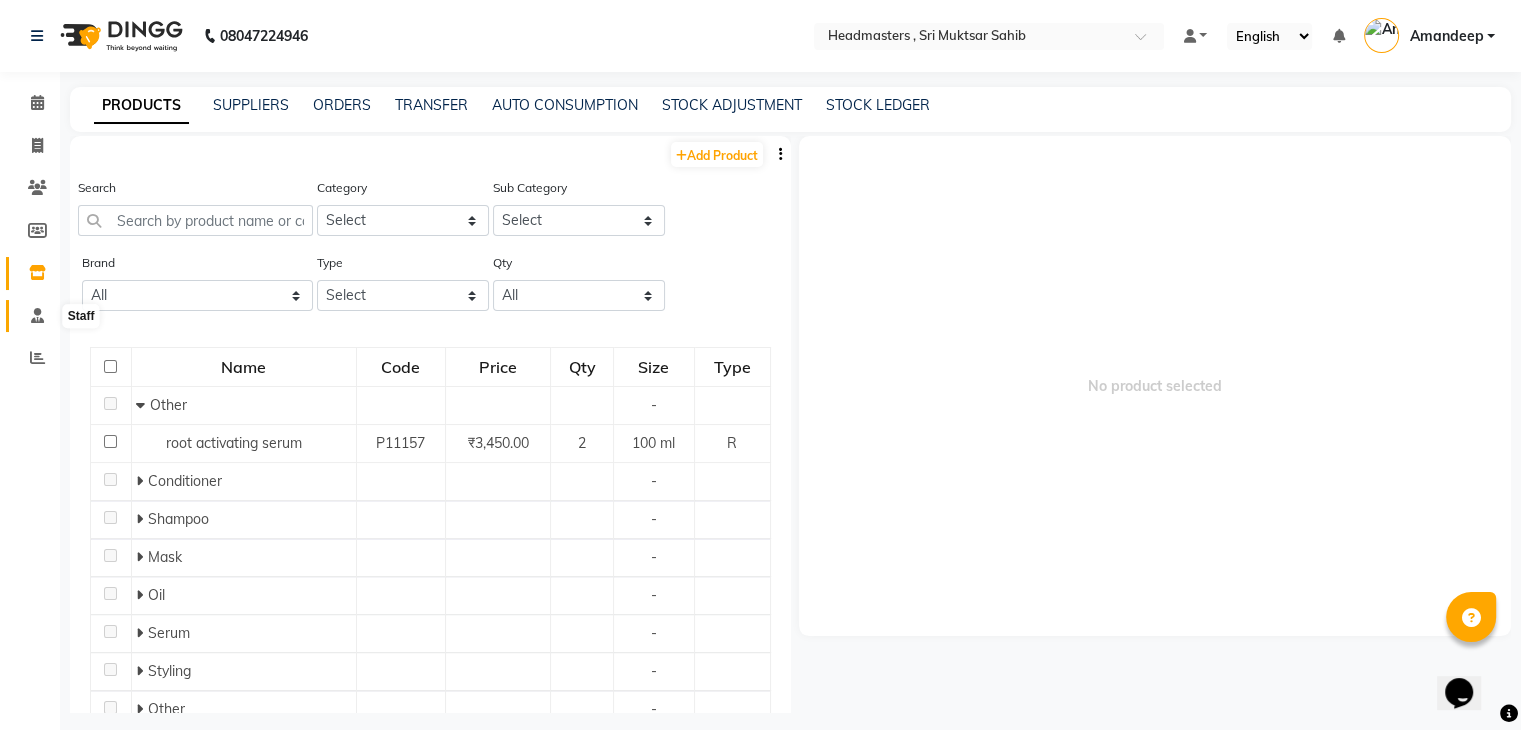 click 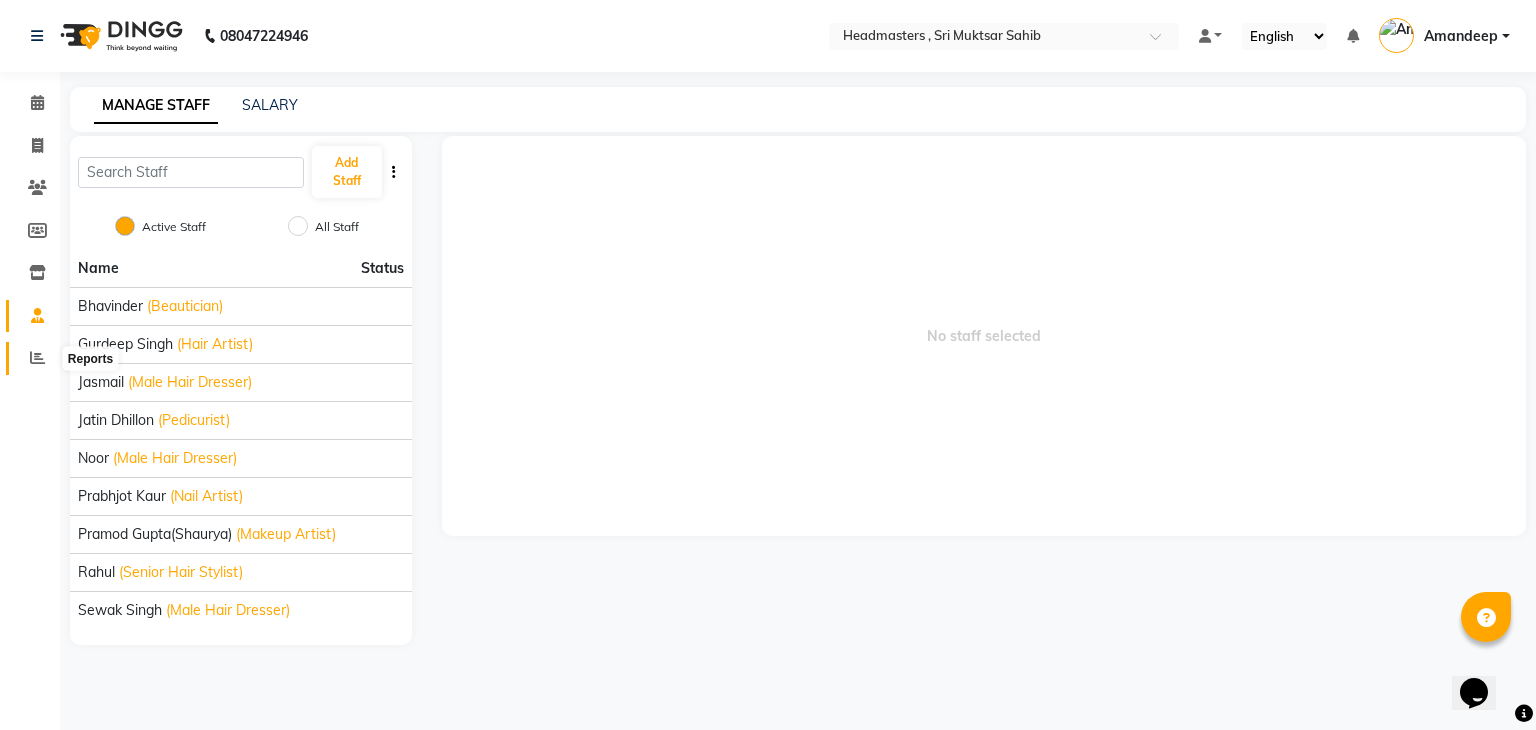 click 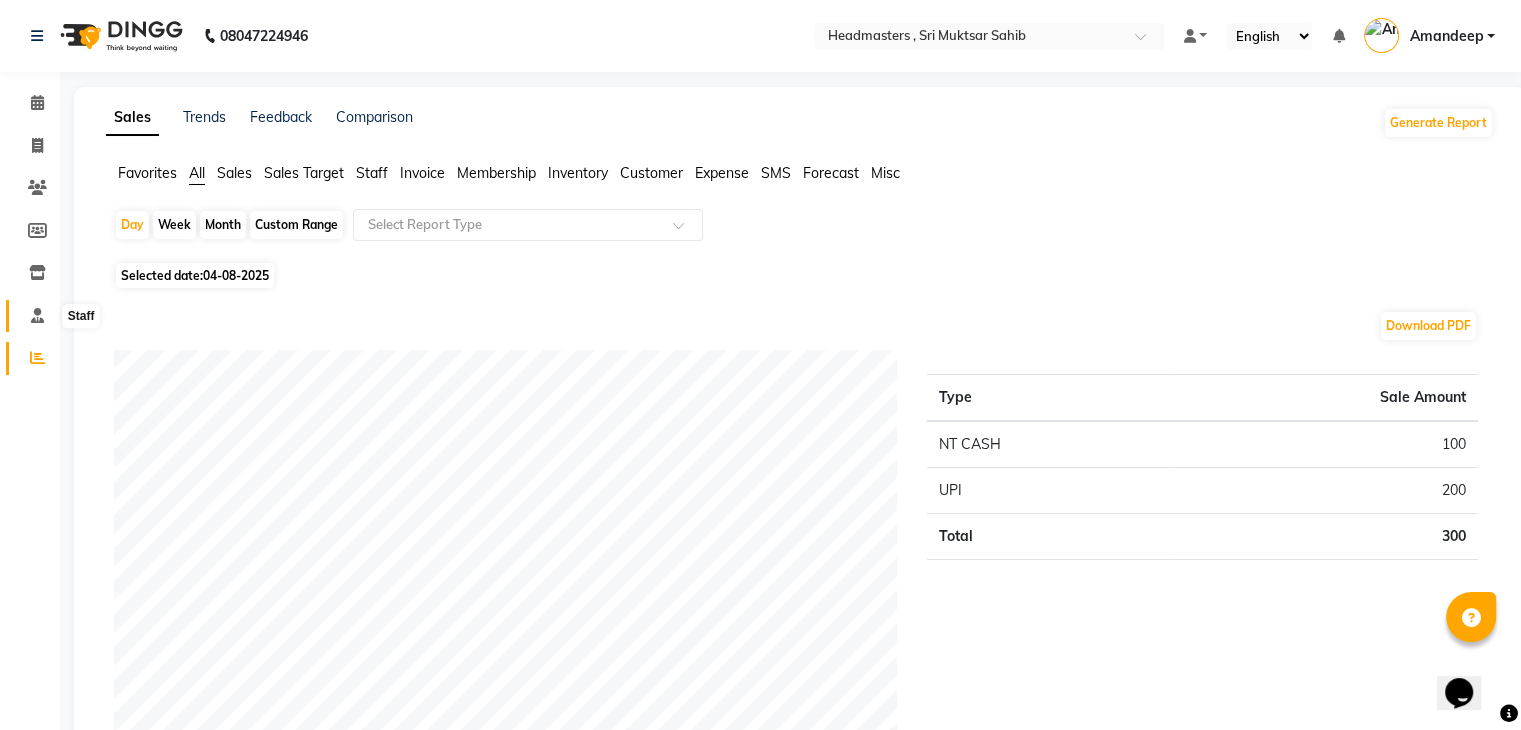 click 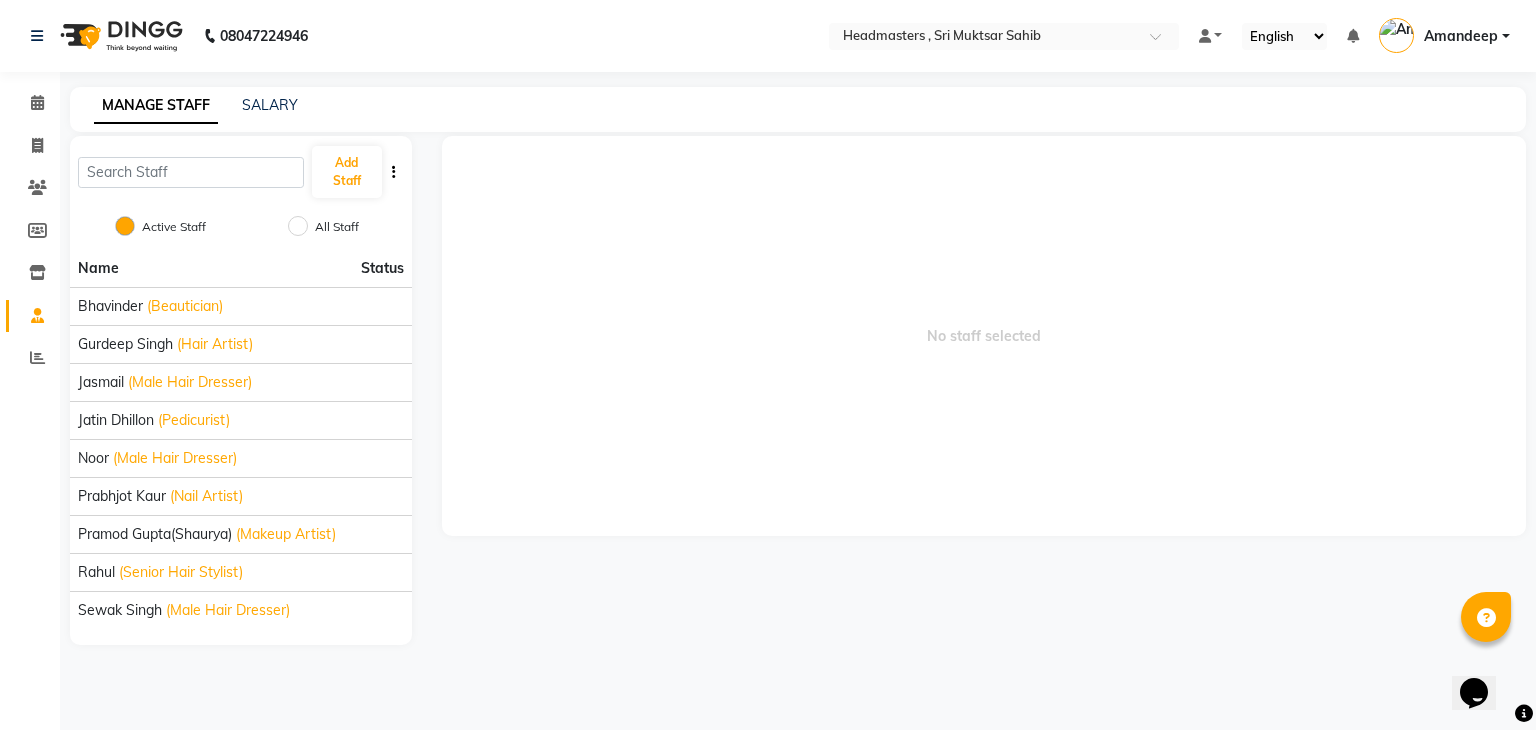 click on "08047224946" 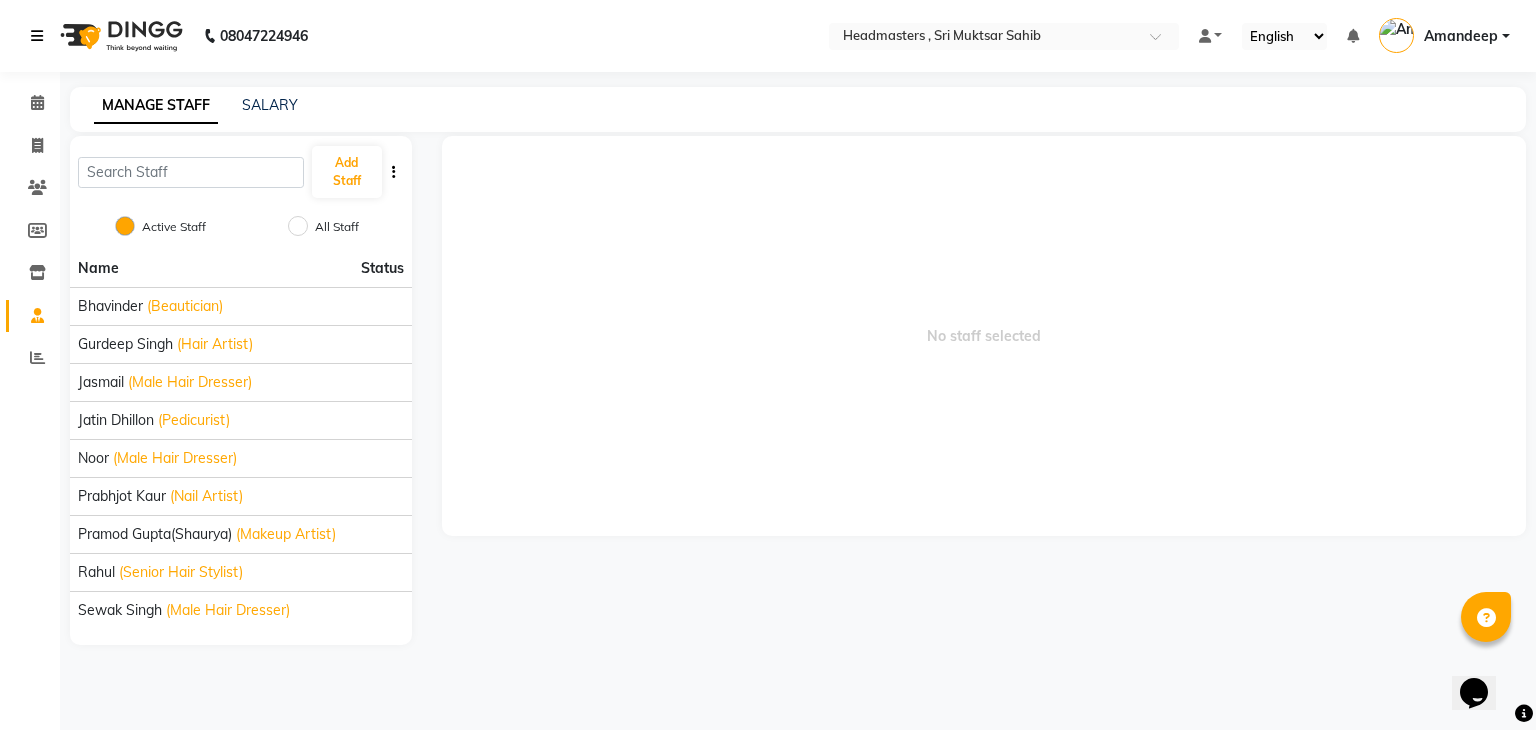 click at bounding box center (37, 36) 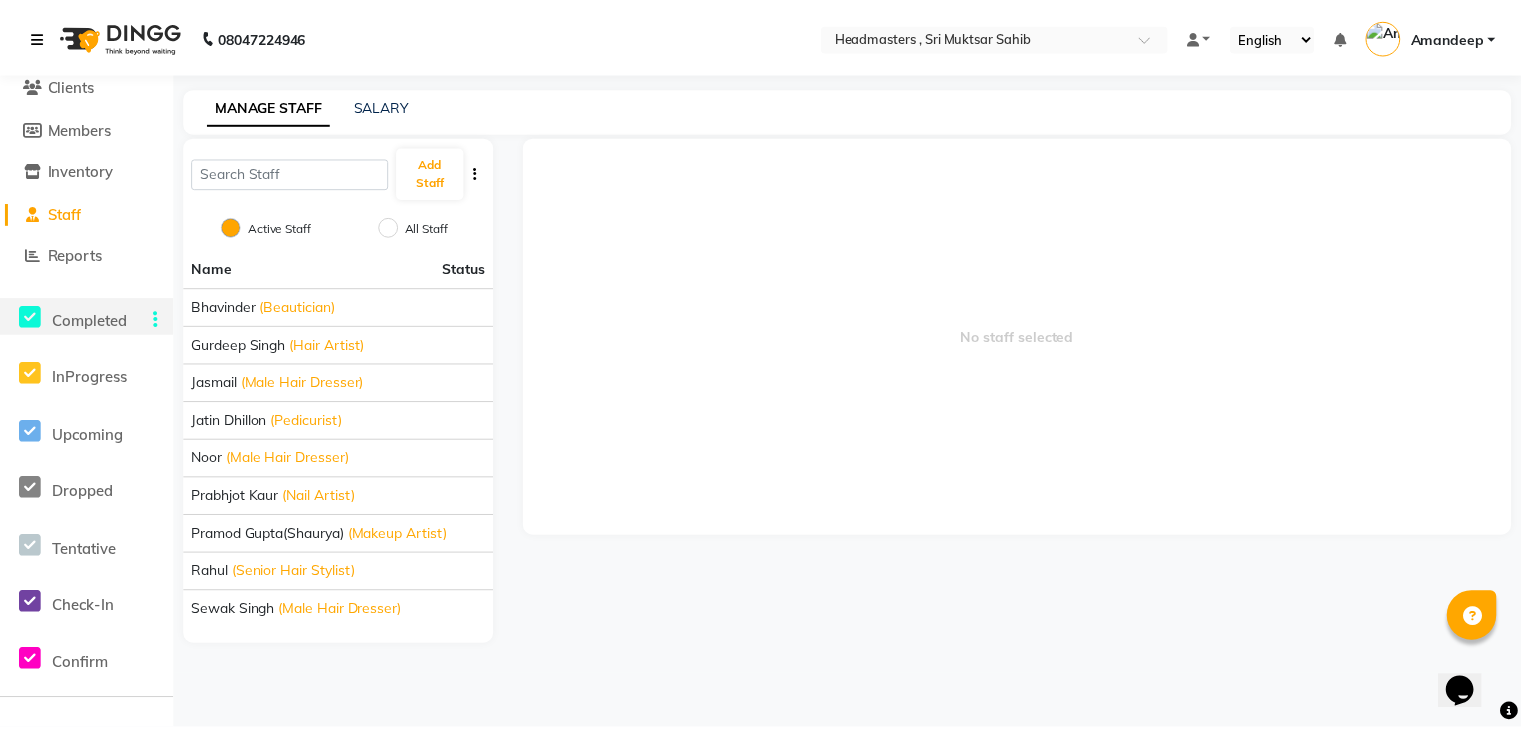 scroll, scrollTop: 0, scrollLeft: 0, axis: both 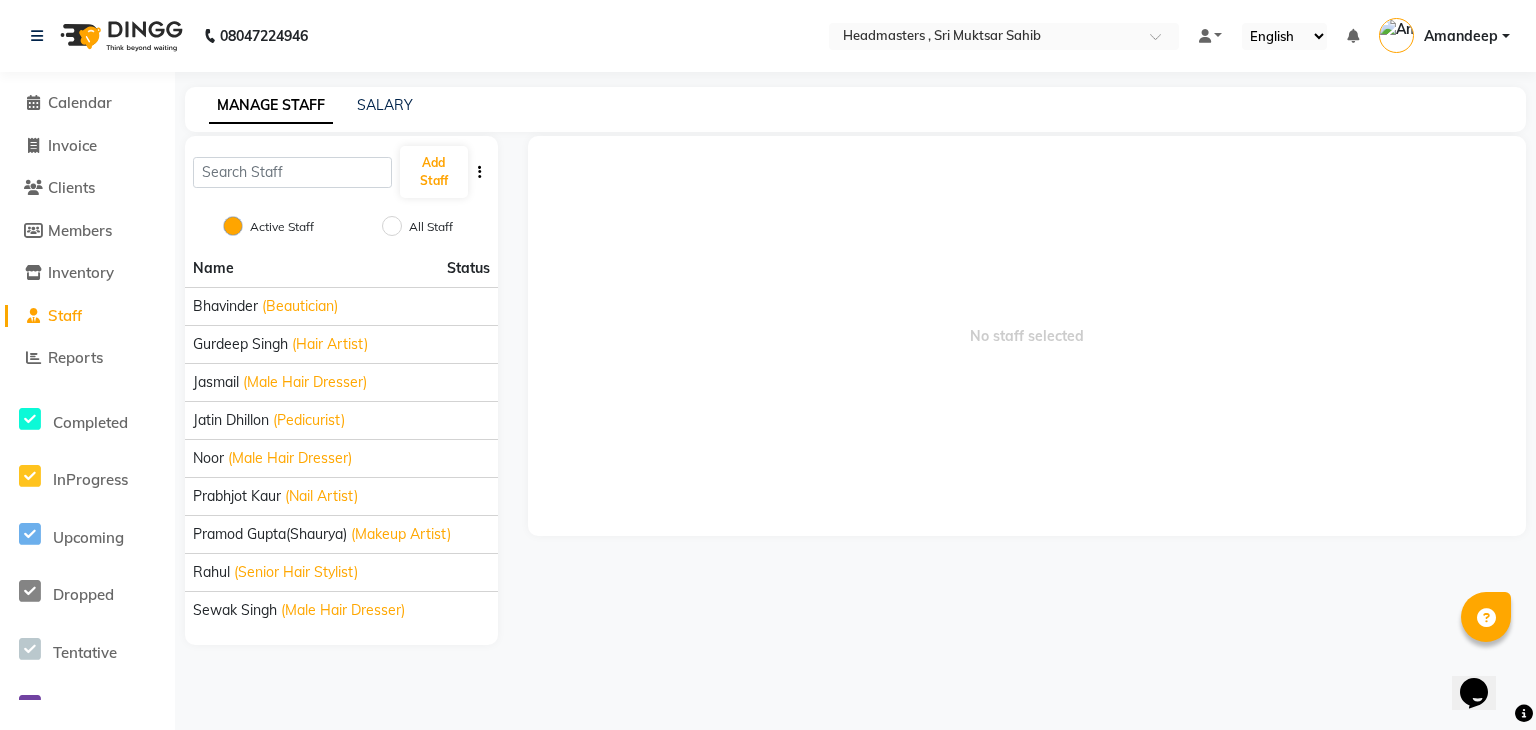 click on "Reports" 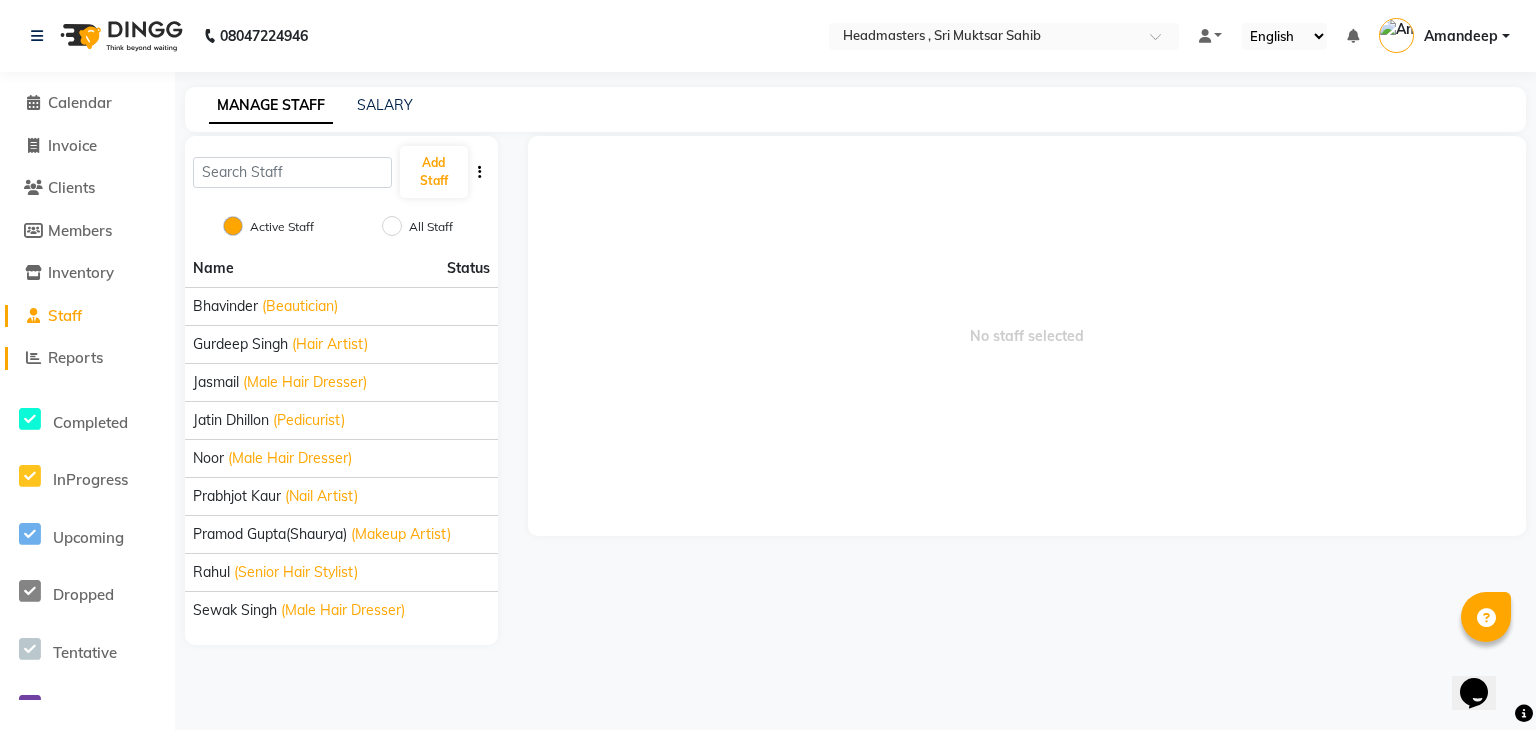 click on "Reports" 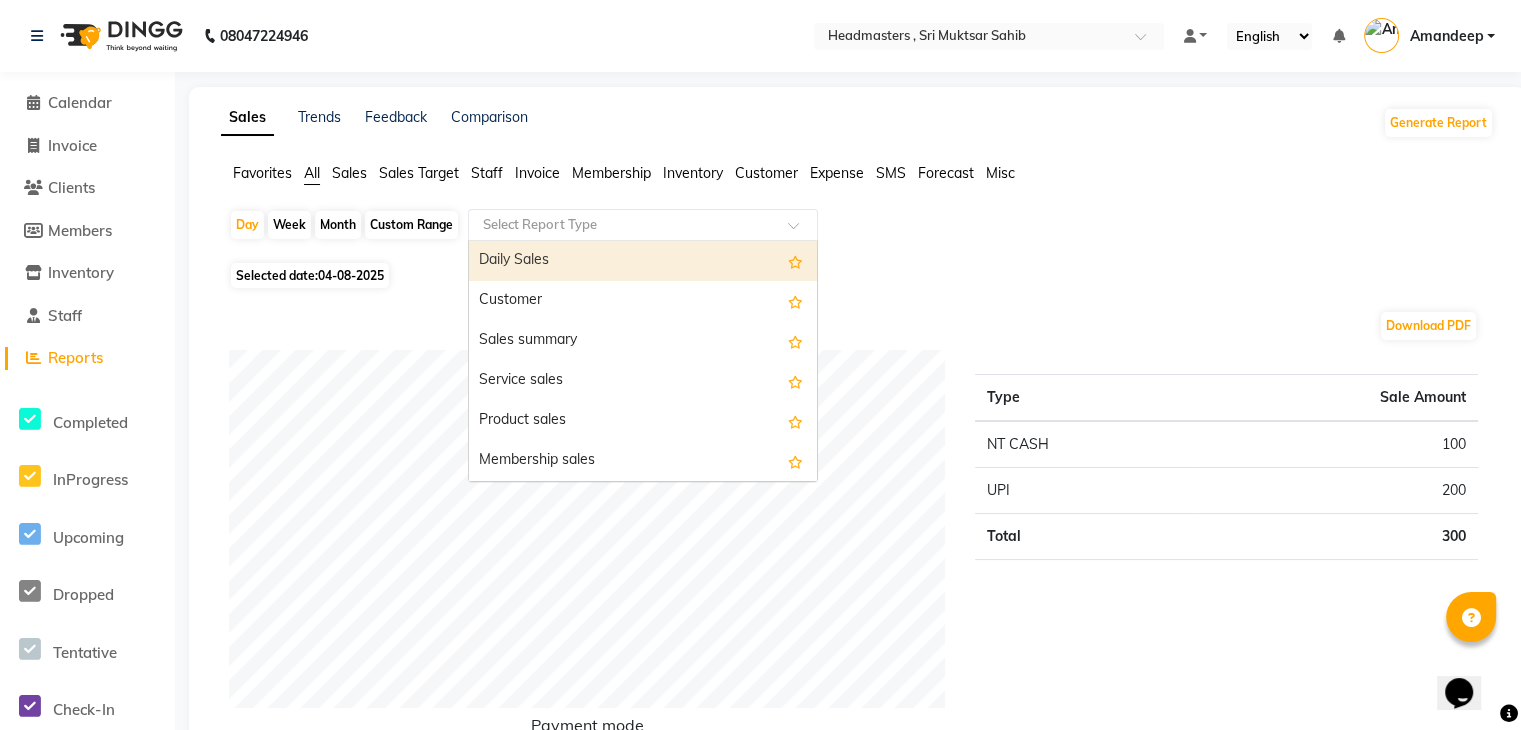 click 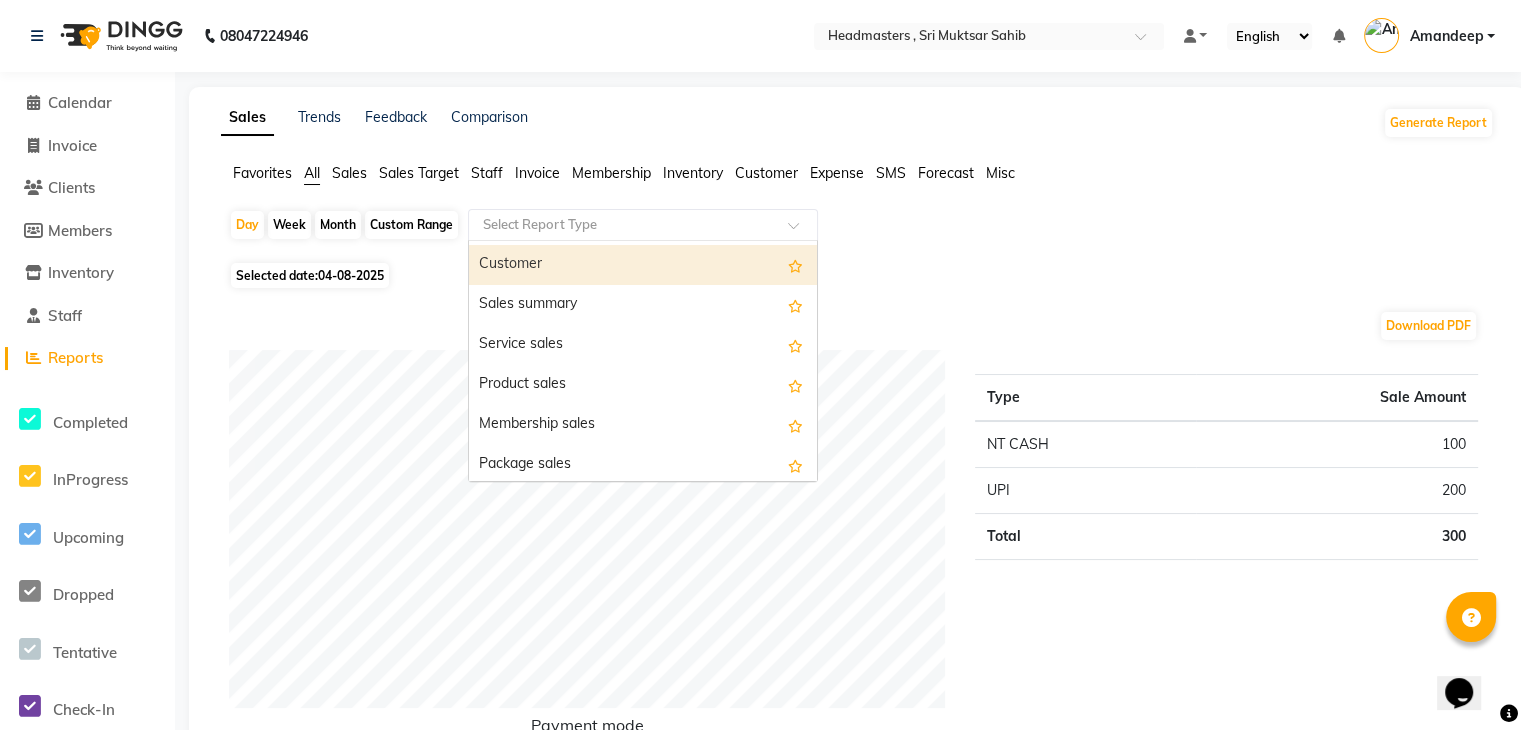 scroll, scrollTop: 38, scrollLeft: 0, axis: vertical 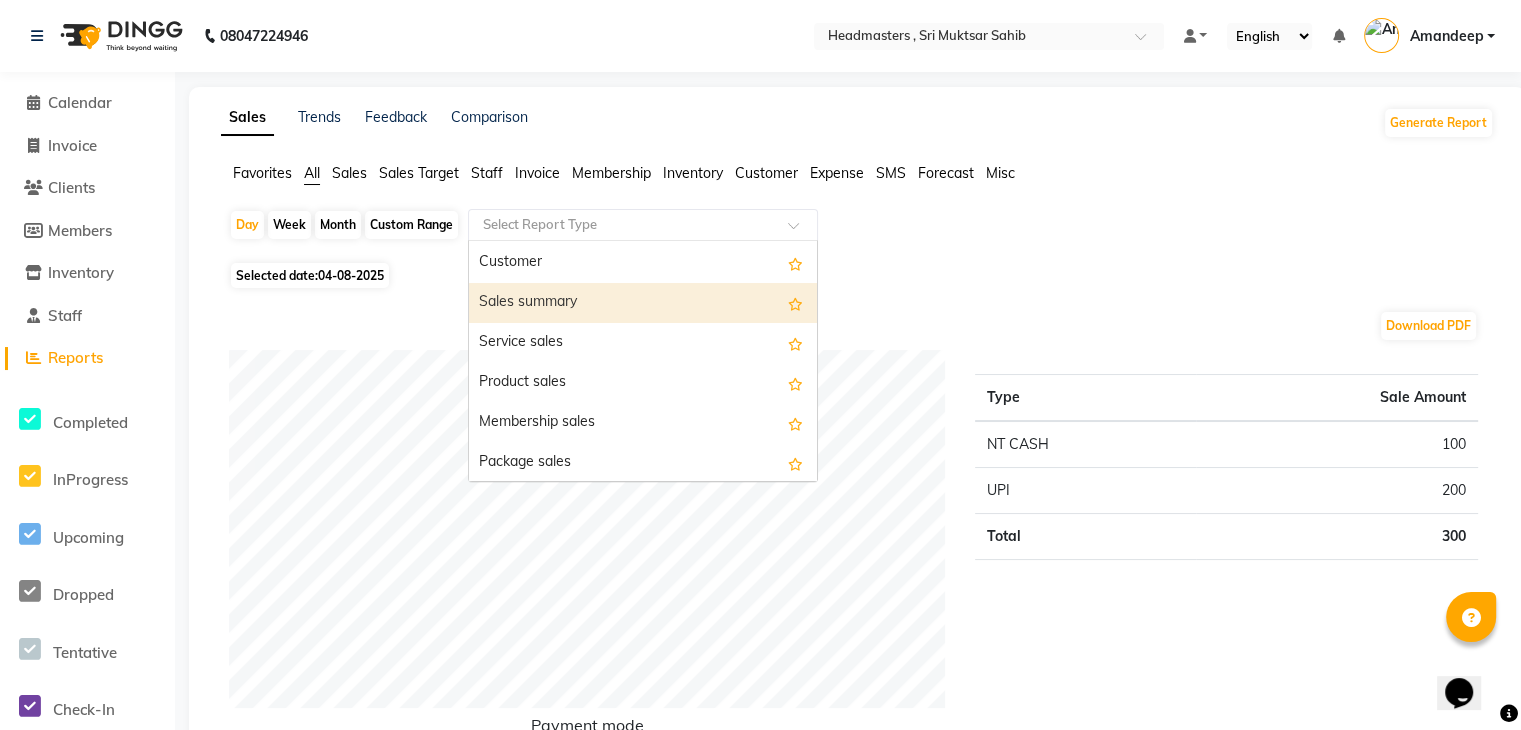click on "Sales summary" at bounding box center [643, 303] 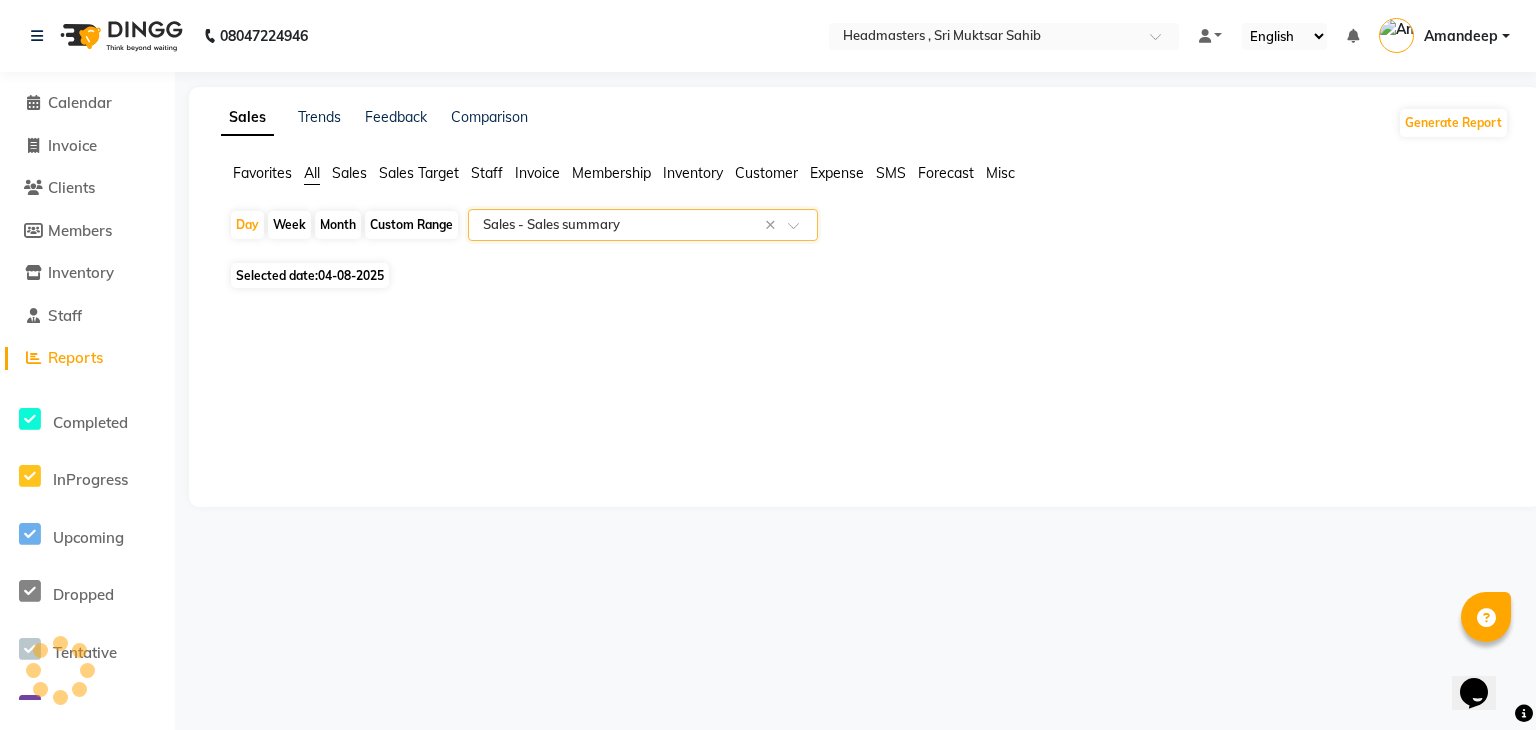 select on "full_report" 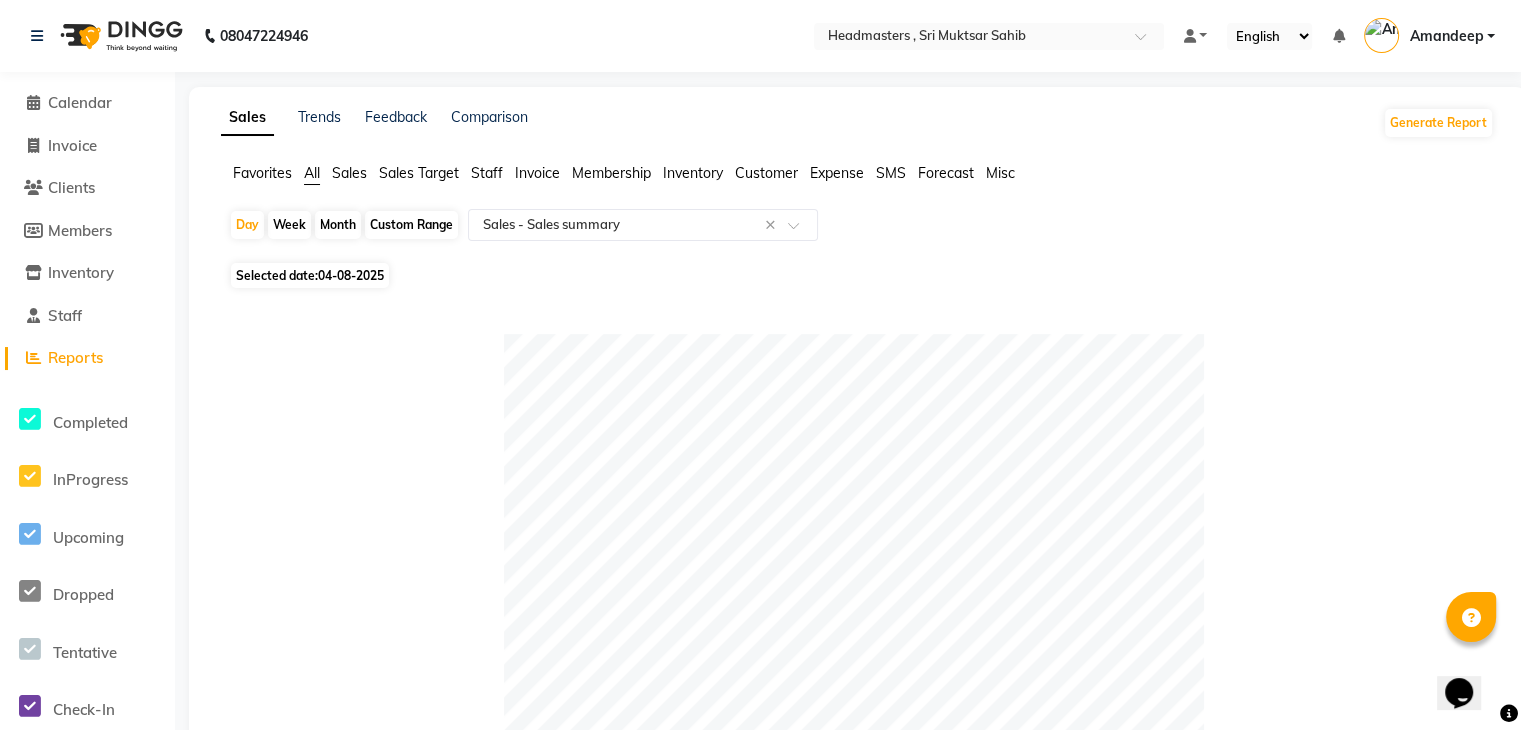 click on "Table View   Pivot View  Pie Chart Bar Chart Select Full Report Filtered Report Select CSV PDF  Export  Show  10 25 50 100  entries Search: Type Count Price Discount Non-taxable Amount Taxable Amount Tax Total Revenue Taxable Redemption Tax On Redemption Total Redemption Total Tax Grand Total Type Count Price Discount Non-taxable Amount Taxable Amount Tax Total Revenue Taxable Redemption Tax On Redemption Total Redemption Total Tax Grand Total Total 3 ₹510.00 ₹210.00 ₹0 ₹254.22 ₹45.76 ₹300.00 ₹0 ₹0 ₹0 ₹45.76 ₹300.00 Memberships 0 ₹0 ₹0 ₹0 ₹0 ₹0 ₹0 ₹0 ₹0 ₹0 ₹0 ₹0 Vouchers 0 ₹0 ₹0 ₹0 ₹0 ₹0 ₹0 ₹0 ₹0 ₹0 ₹0 ₹0 Gift card 0 ₹0 ₹0 ₹0 ₹0 ₹0 ₹0 ₹0 ₹0 ₹0 ₹0 ₹0 Products 0 ₹0 ₹0 ₹0 ₹0 ₹0 ₹0 ₹0 ₹0 ₹0 ₹0 ₹0 Packages 0 ₹0 ₹0 ₹0 ₹0 ₹0 ₹0 ₹0 ₹0 ₹0 ₹0 ₹0 Tips 0 ₹0 ₹0 ₹0 ₹0 ₹0 ₹0 ₹0 ₹0 ₹0 ₹0 ₹0 Prepaid 0 ₹0 ₹0 ₹0 ₹0 ₹0 ₹0 ₹0 ₹0 ₹0 ₹0 ₹0 Services 3 ₹0" 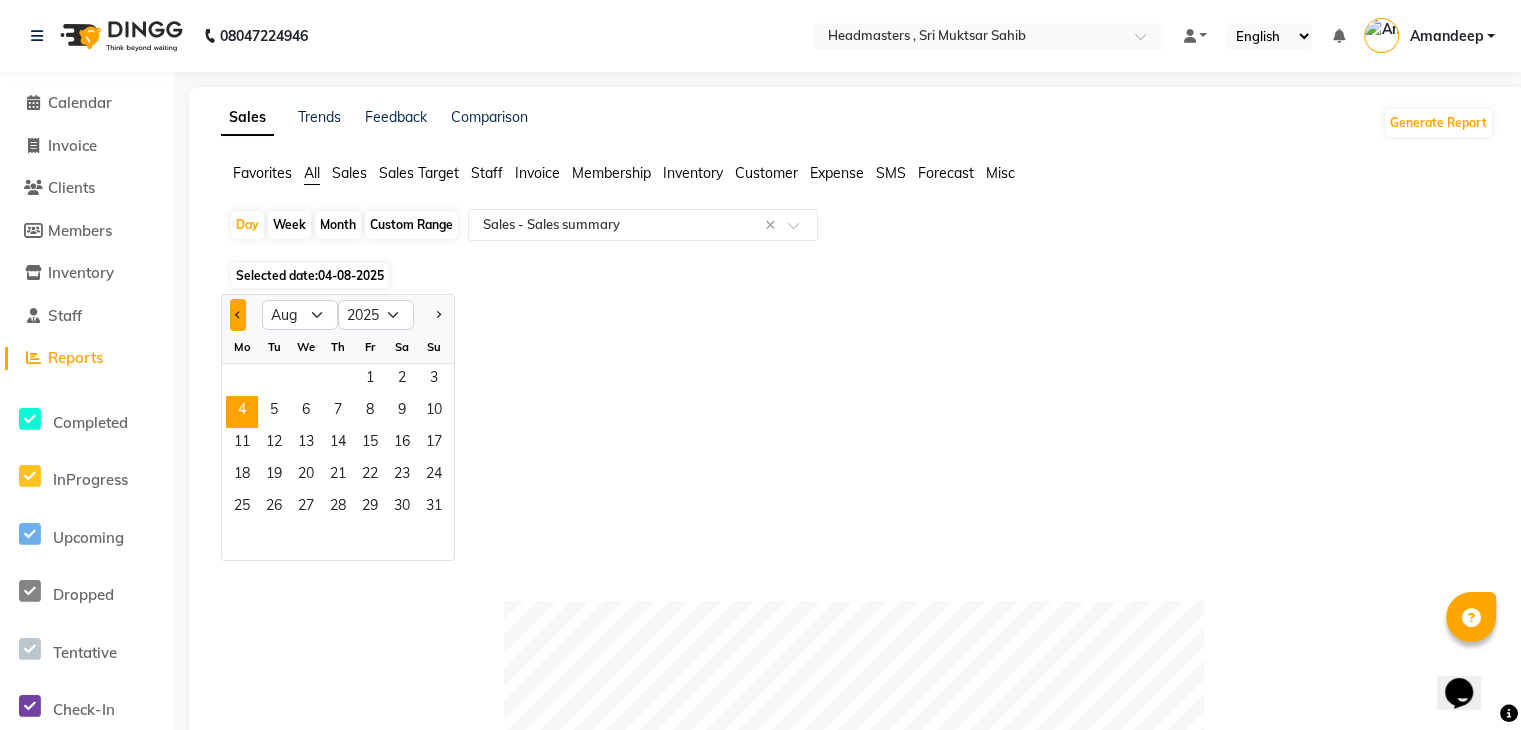 click 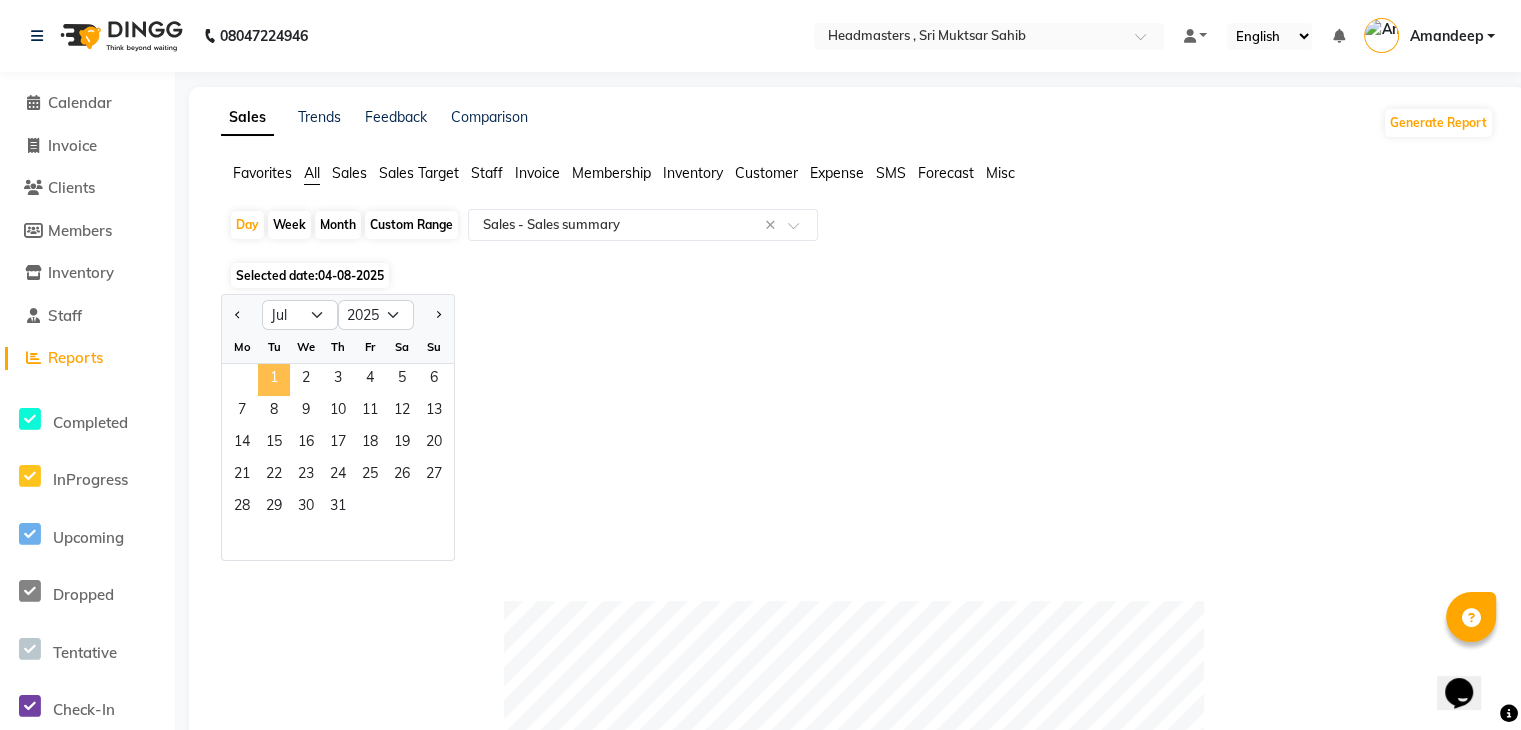 click on "1" 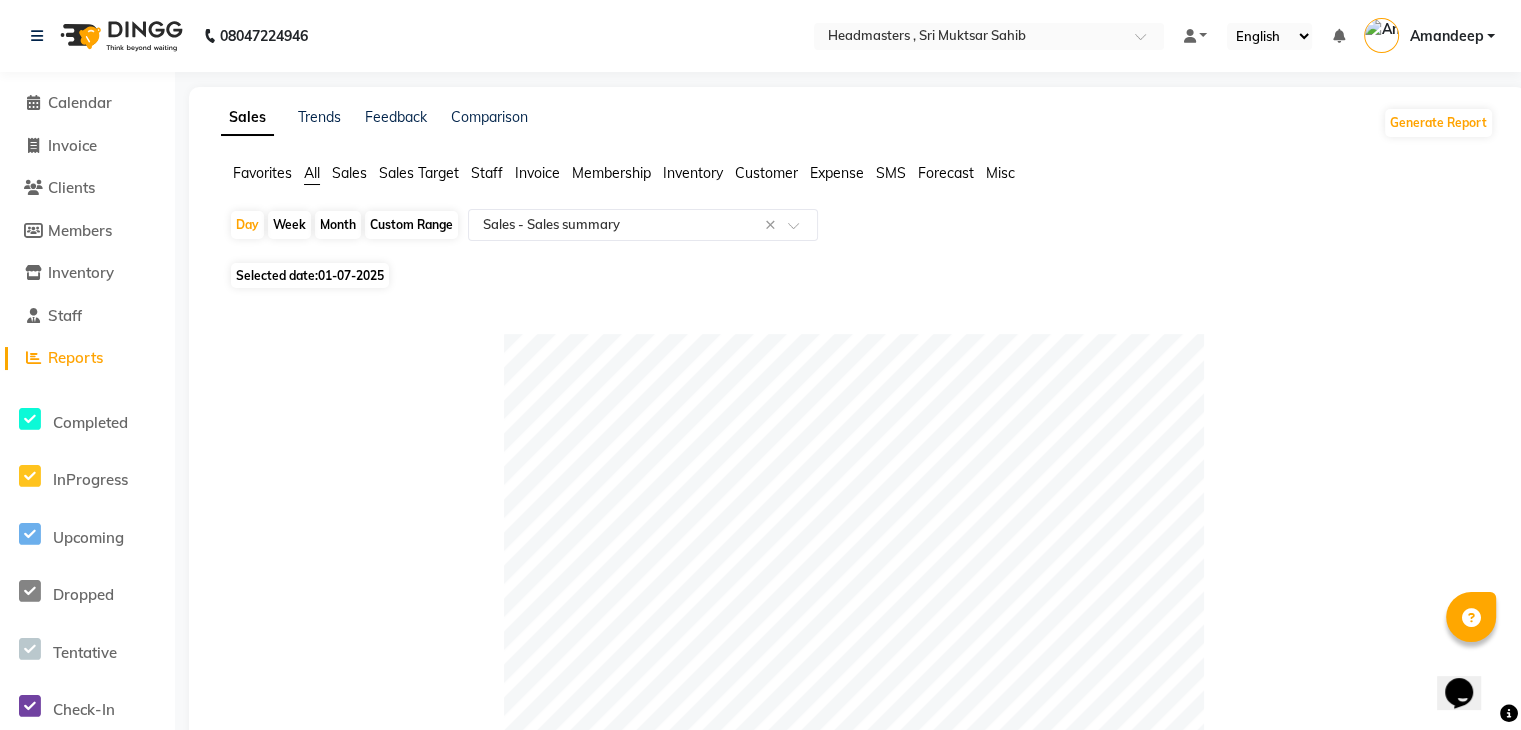 click on "Month" 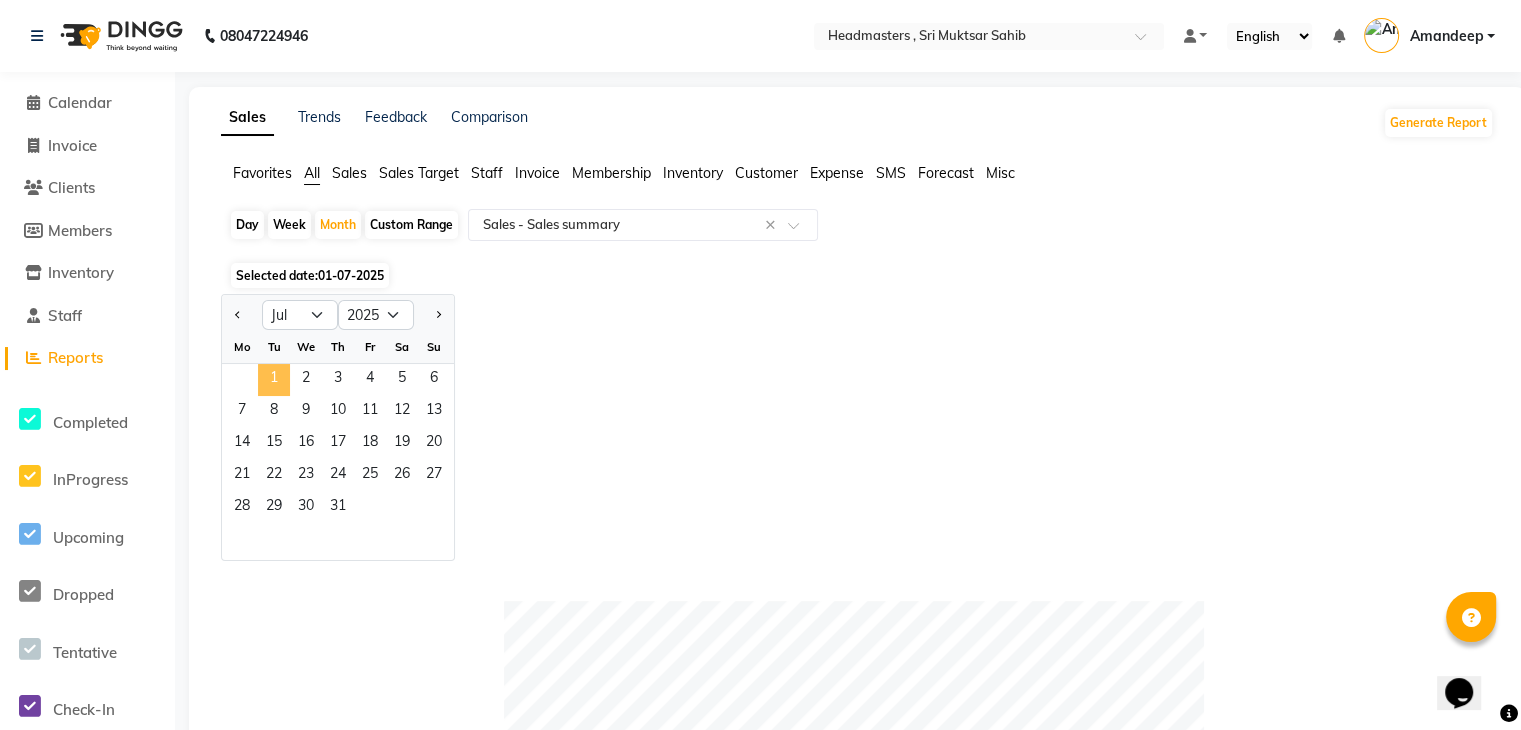 click on "1" 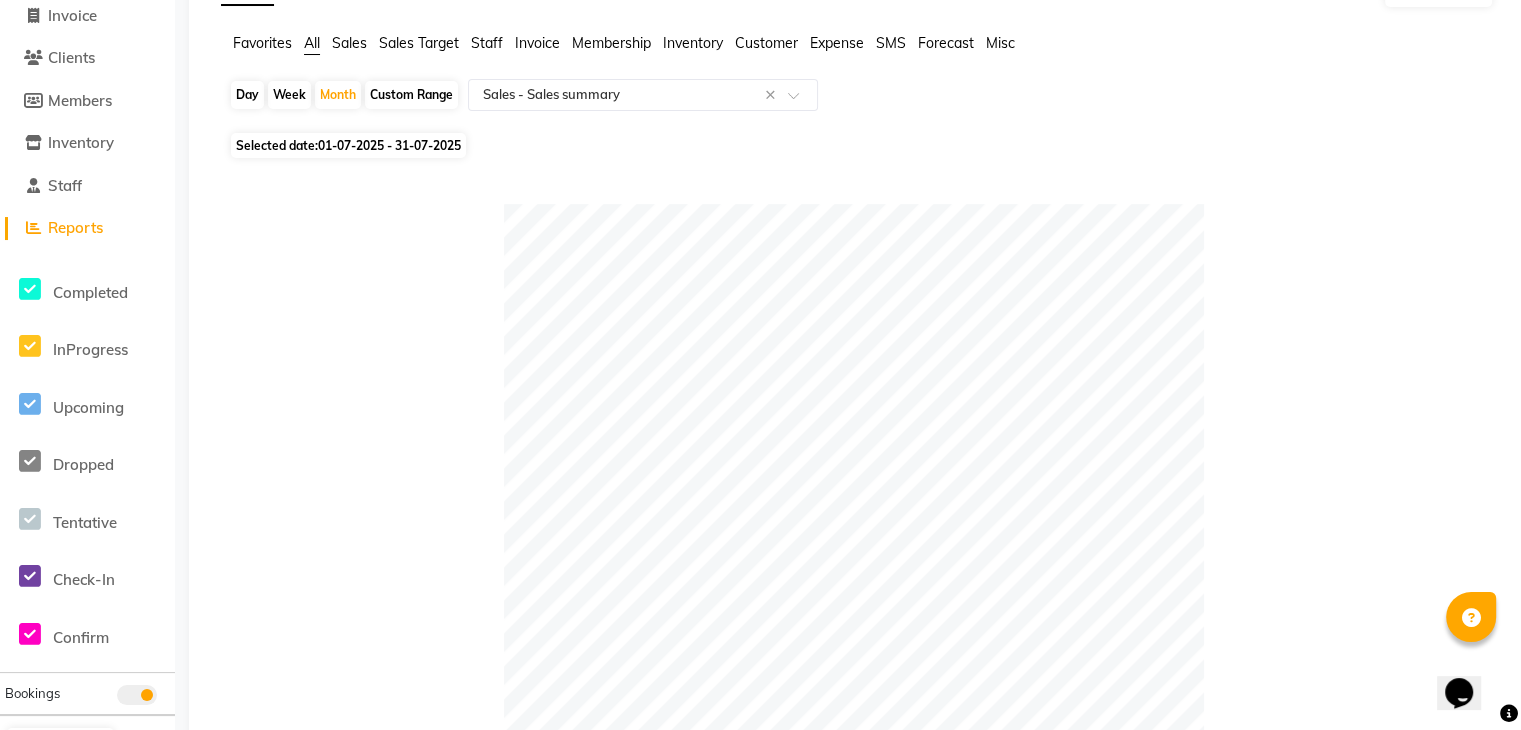scroll, scrollTop: 0, scrollLeft: 0, axis: both 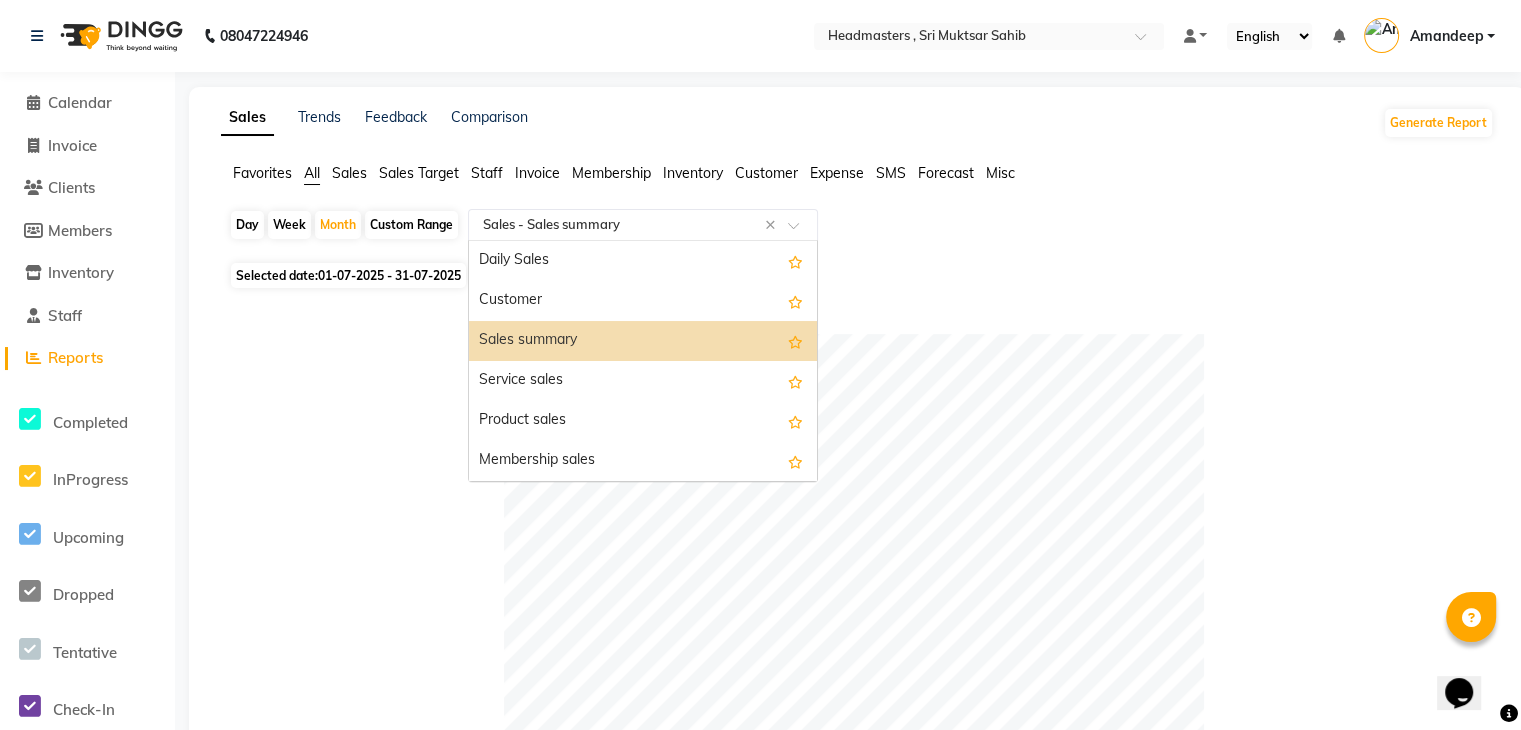 click on "Select Report Type × Sales -  Sales summary ×" 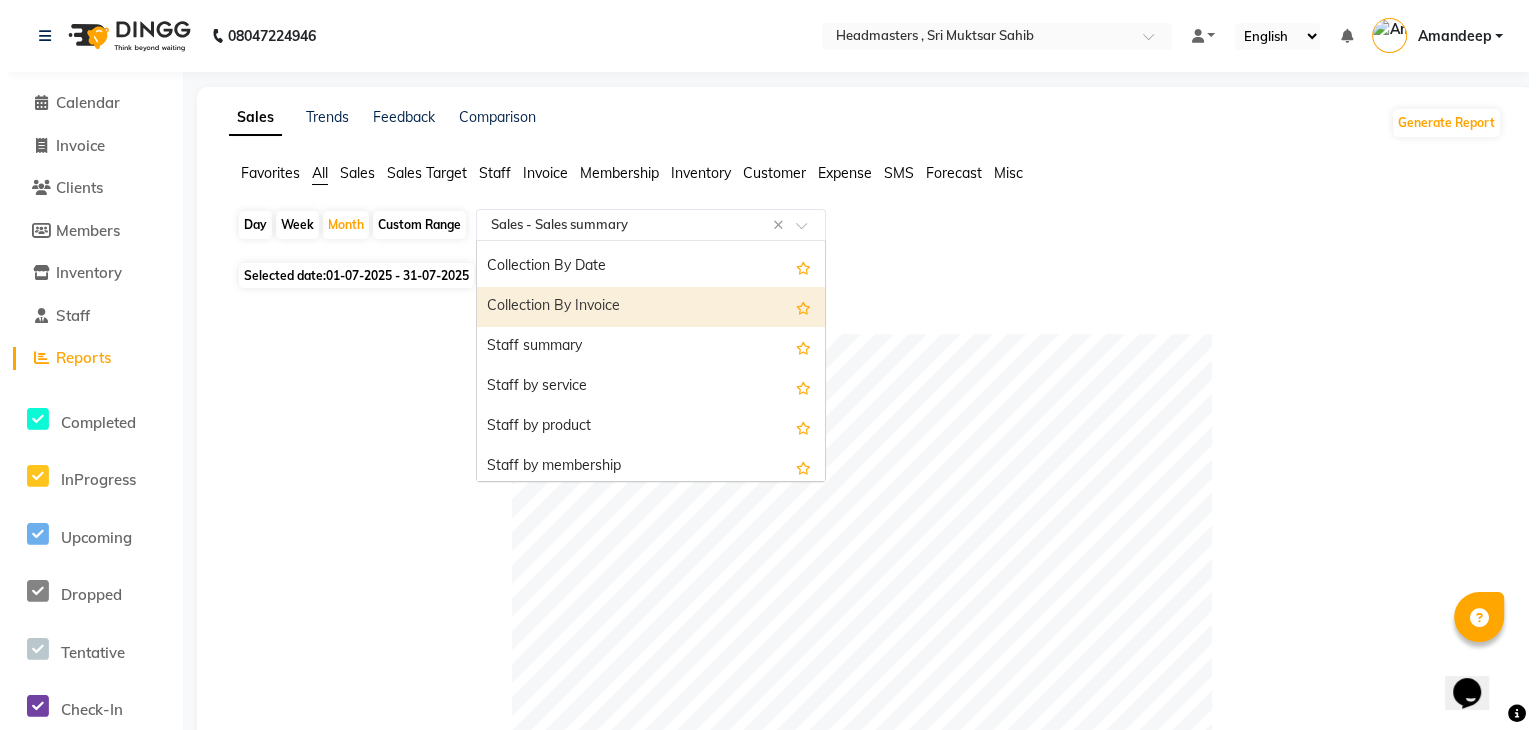 scroll, scrollTop: 635, scrollLeft: 0, axis: vertical 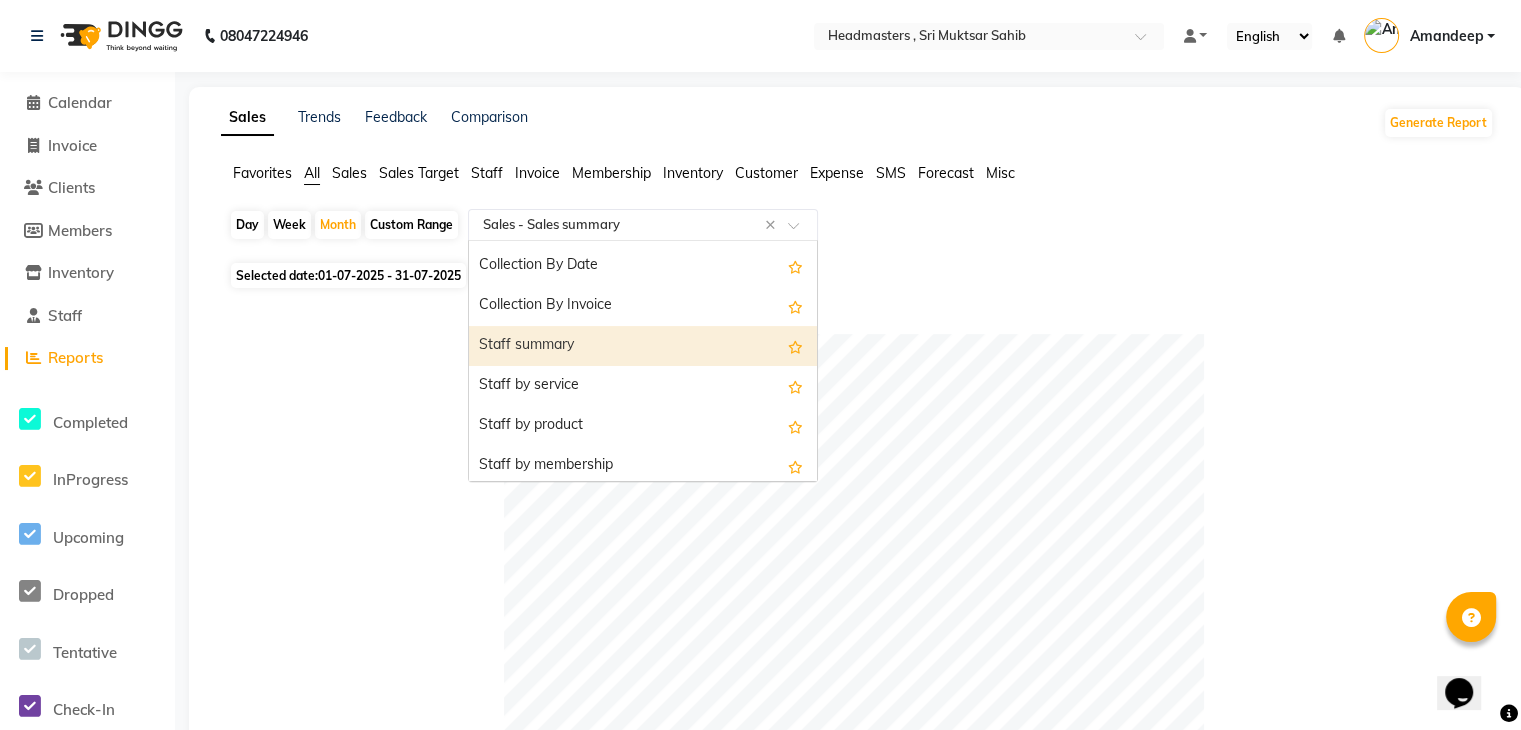 click on "Staff summary" at bounding box center [643, 346] 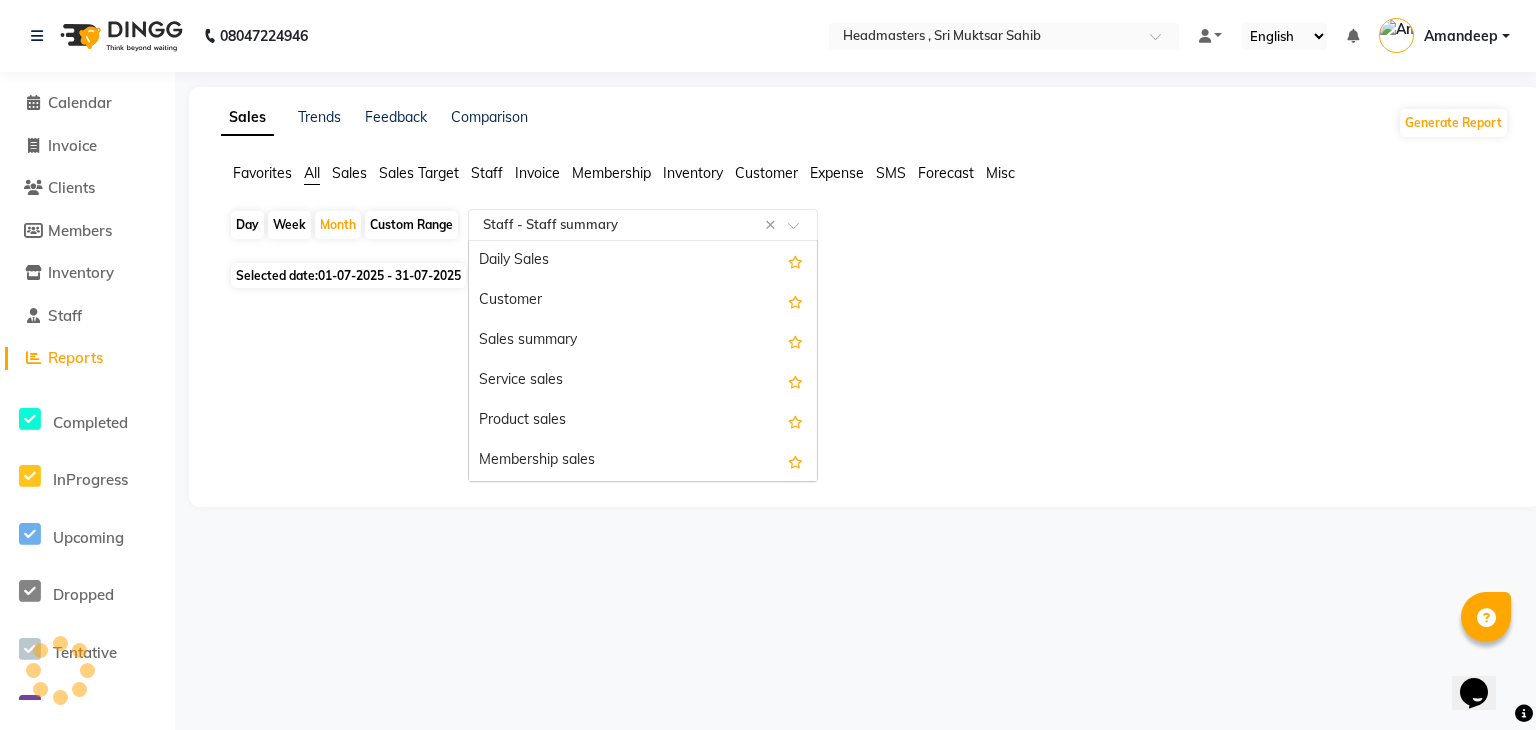 scroll, scrollTop: 720, scrollLeft: 0, axis: vertical 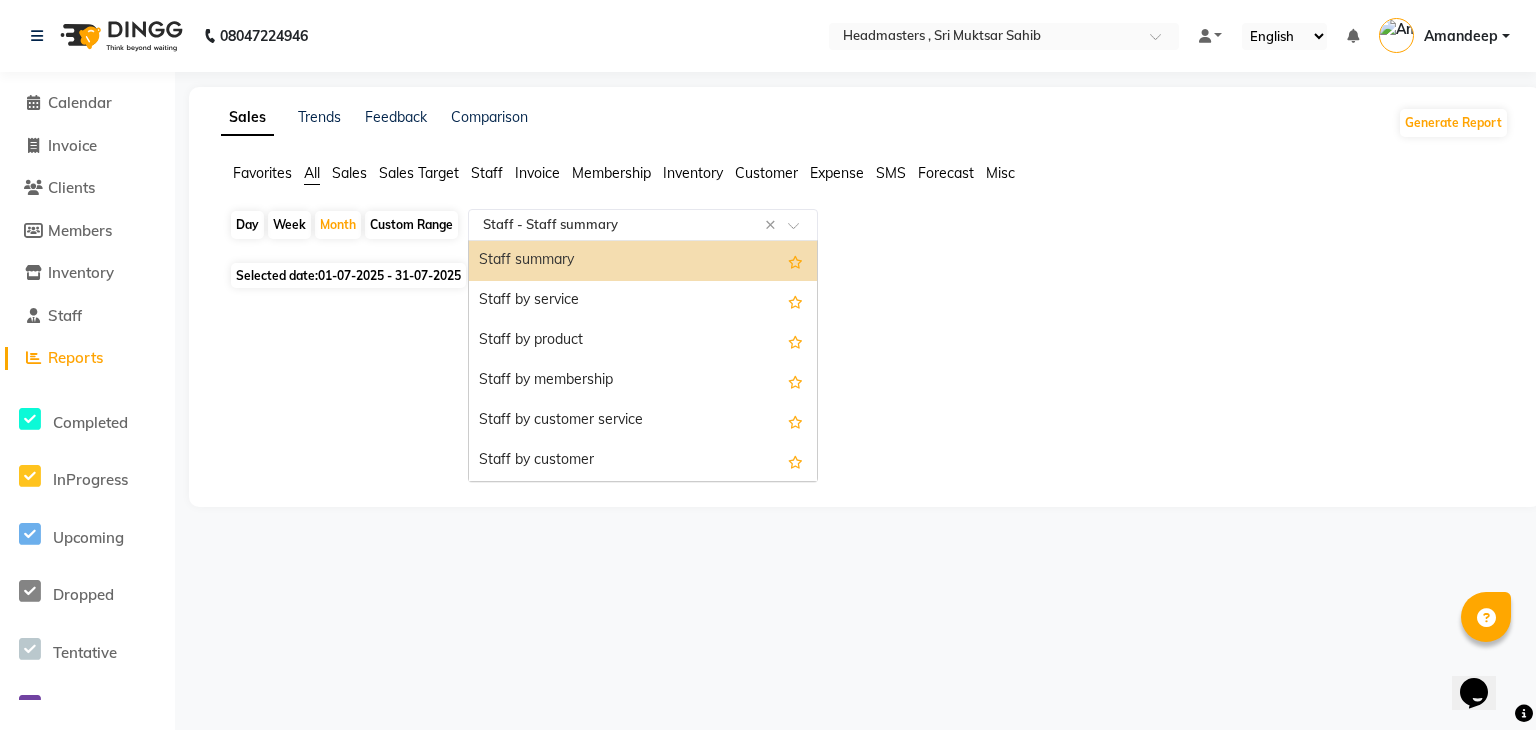 click on "Staff summary" at bounding box center [643, 261] 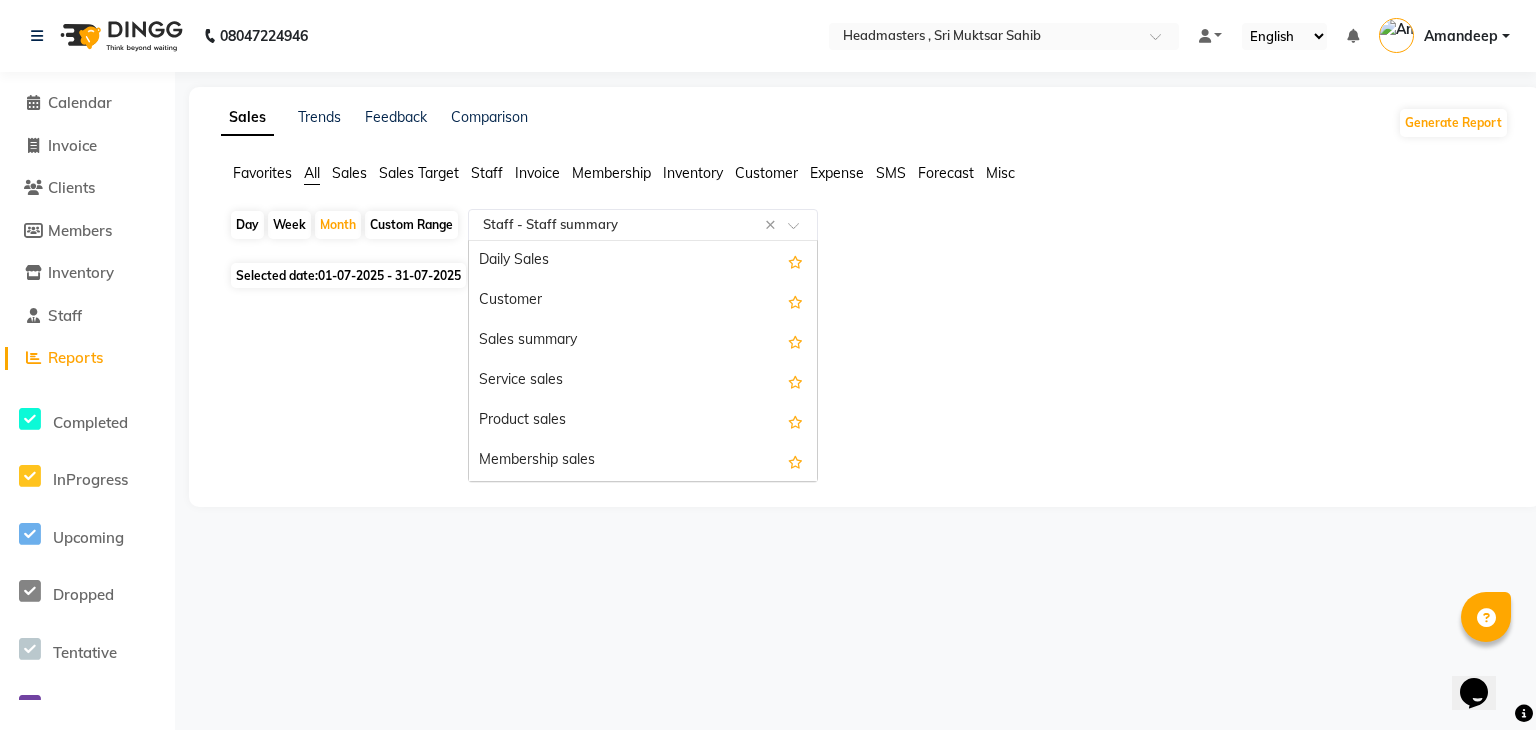 scroll, scrollTop: 720, scrollLeft: 0, axis: vertical 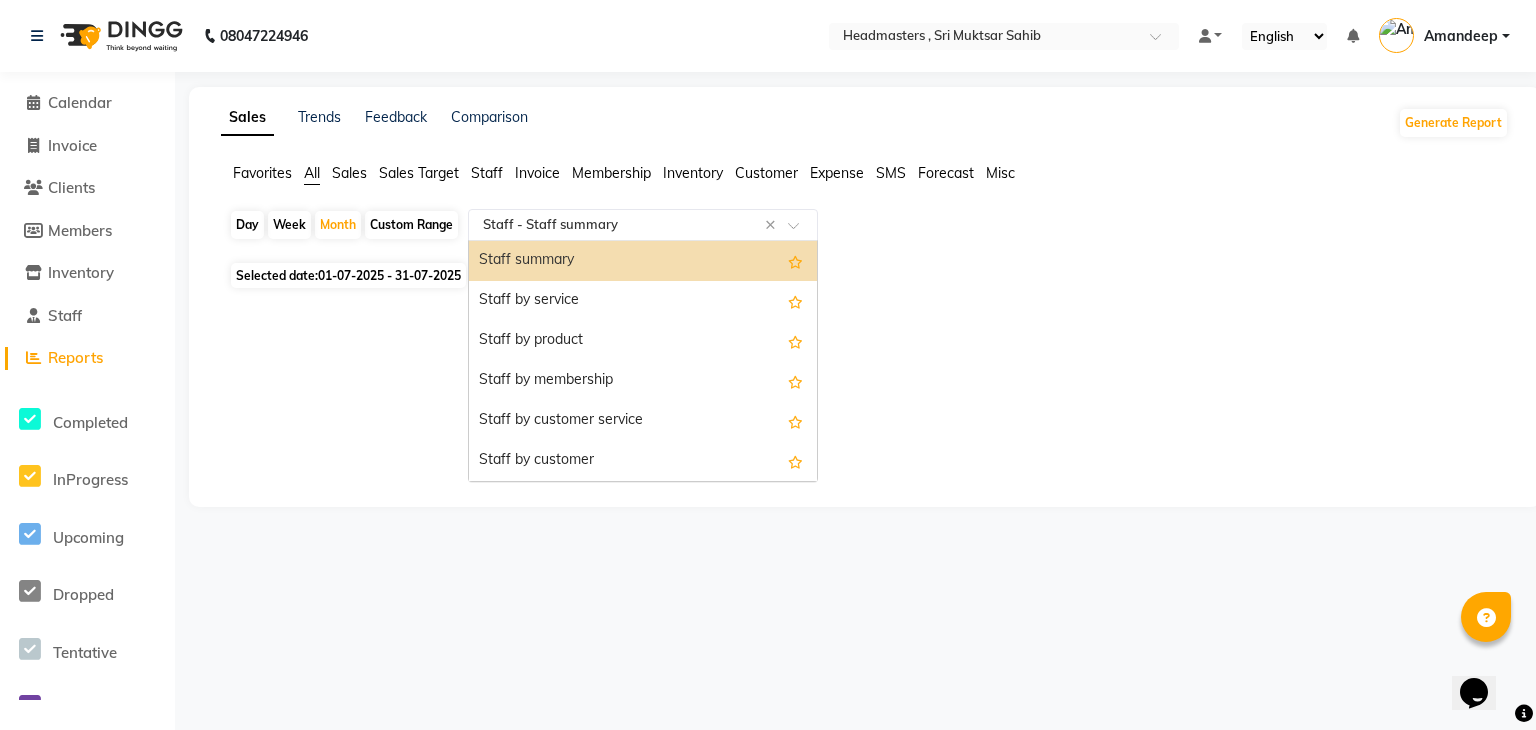 click 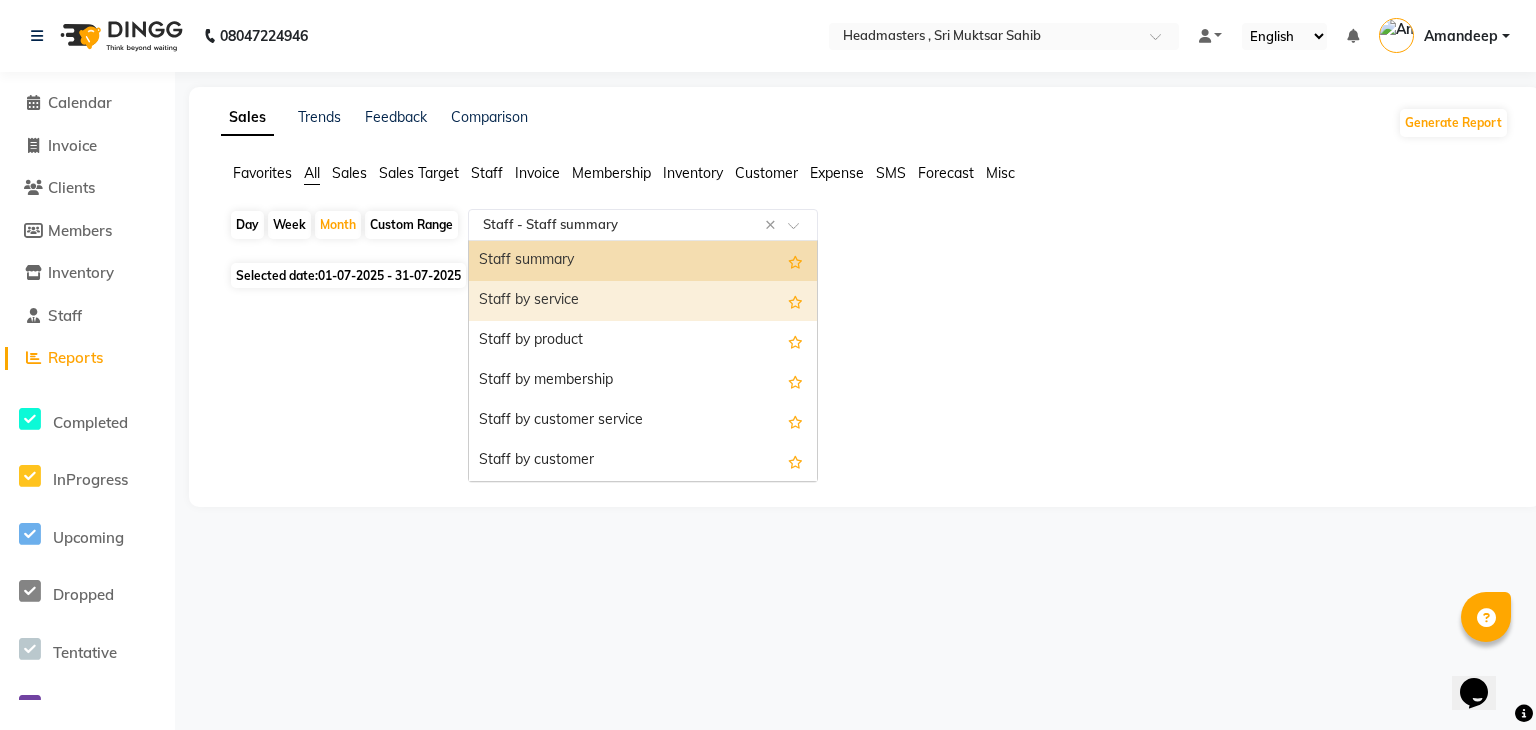 click on "Staff by service" at bounding box center [643, 301] 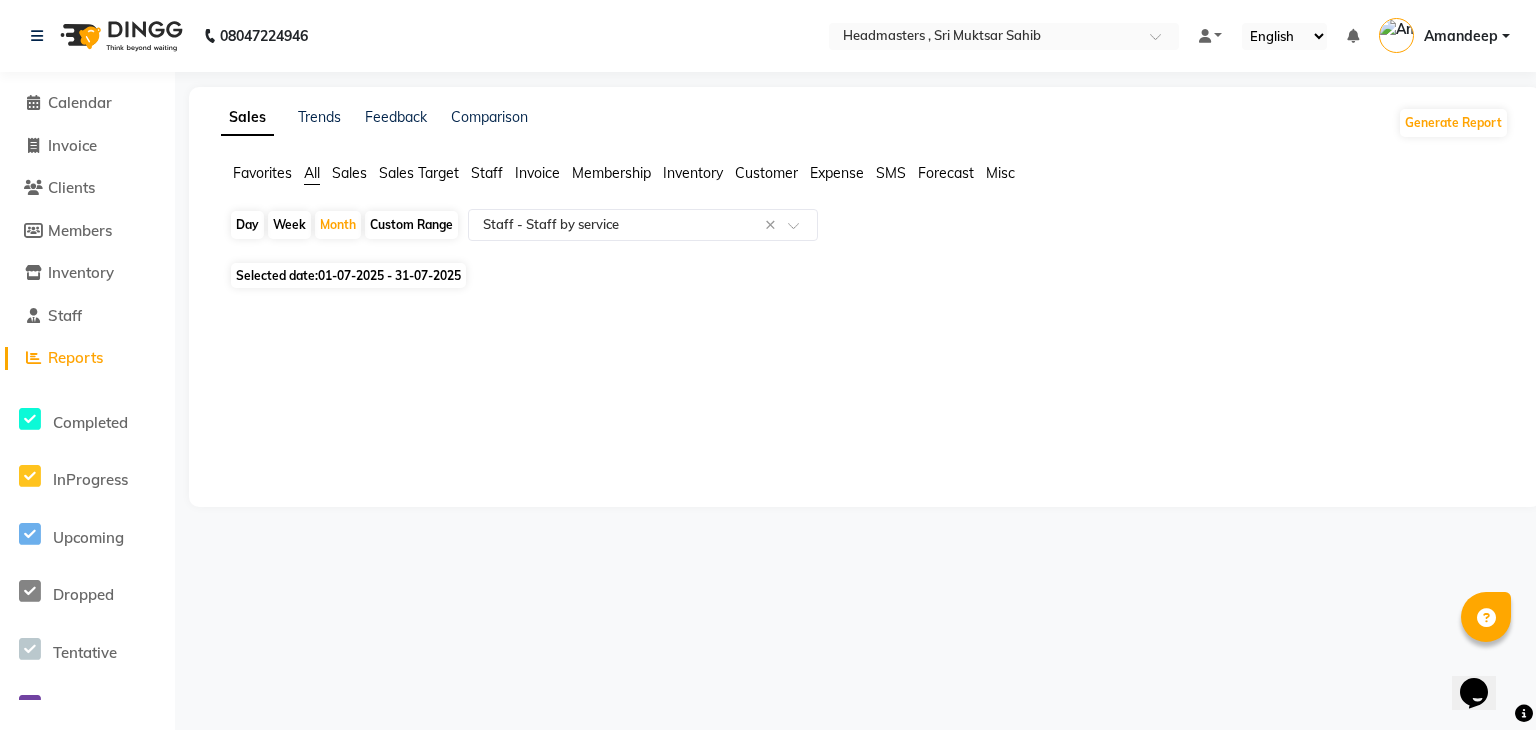 click on "Sales Trends Feedback Comparison Generate Report Favorites All Sales Sales Target Staff Invoice Membership Inventory Customer Expense SMS Forecast Misc  Day   Week   Month   Custom Range  Select Report Type × Staff -  Staff by service × Selected date:  01-07-2025 - 31-07-2025  ★ Mark as Favorite  Choose how you'd like to save "" report to favorites  Save to Personal Favorites:   Only you can see this report in your favorites tab. Share with Organization:   Everyone in your organization can see this report in their favorites tab.  Save to Favorites" 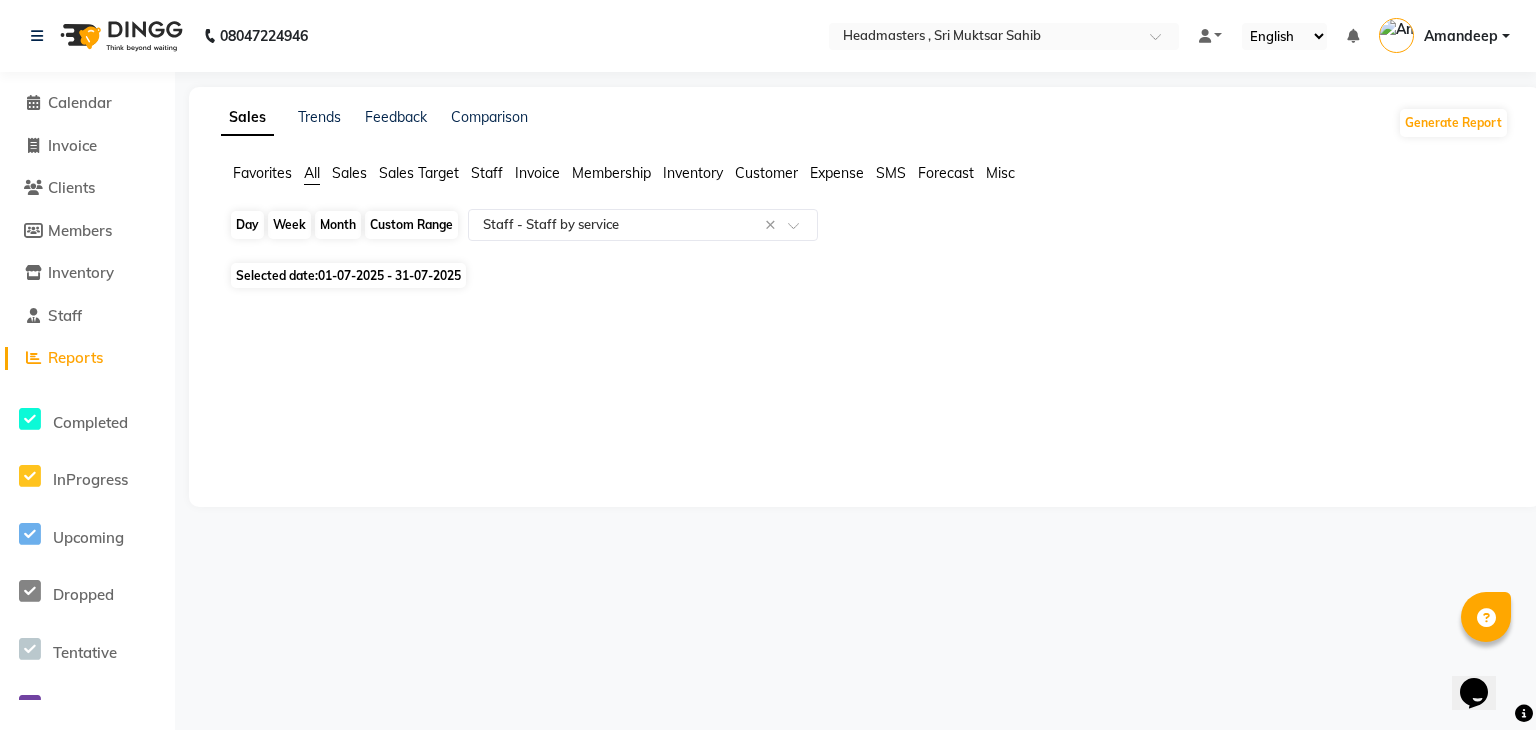 click on "Month" 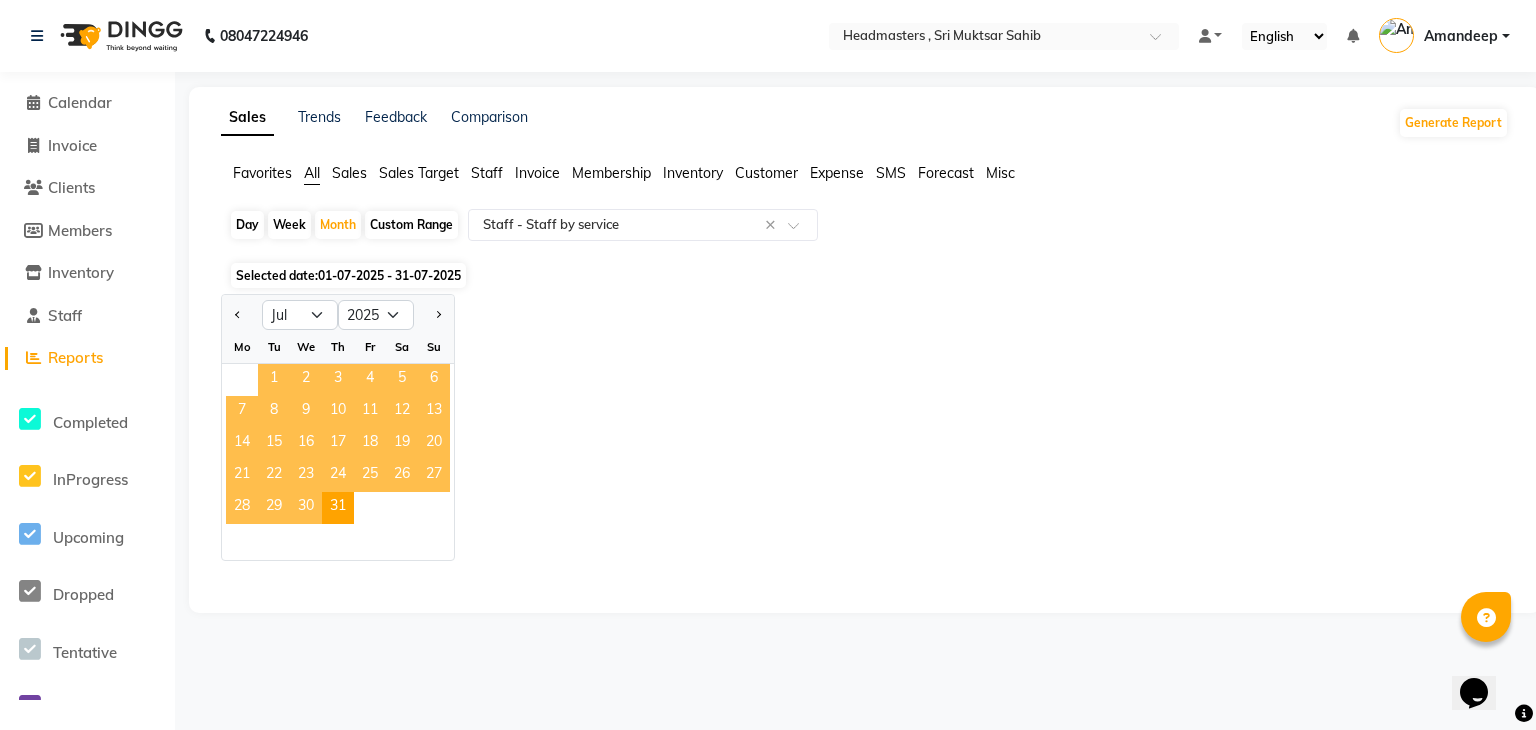 click on "1" 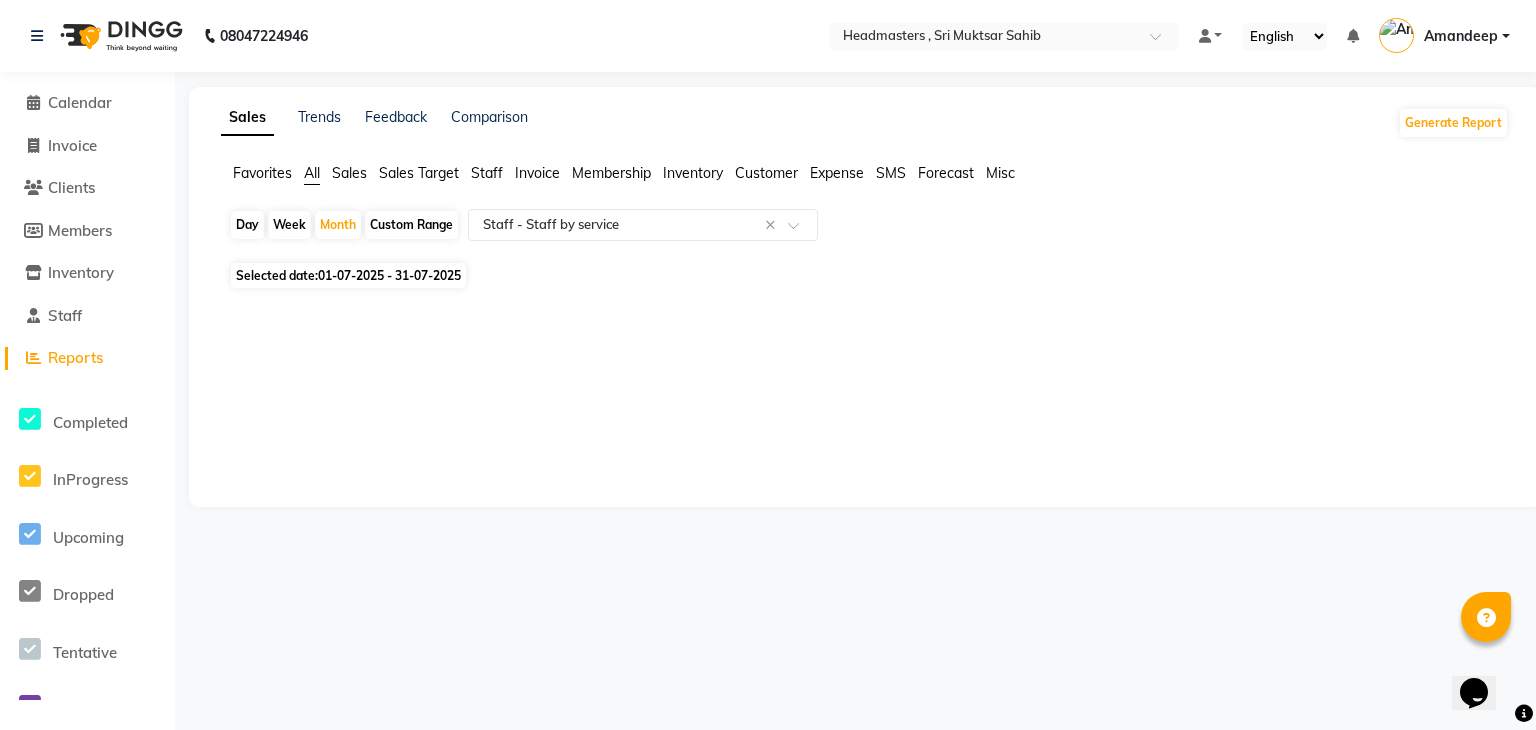 click on "Sales Trends Feedback Comparison Generate Report Favorites All Sales Sales Target Staff Invoice Membership Inventory Customer Expense SMS Forecast Misc  Day   Week   Month   Custom Range  Select Report Type × Staff -  Staff by service × Selected date:  01-07-2025 - 31-07-2025  ★ Mark as Favorite  Choose how you'd like to save "" report to favorites  Save to Personal Favorites:   Only you can see this report in your favorites tab. Share with Organization:   Everyone in your organization can see this report in their favorites tab.  Save to Favorites" 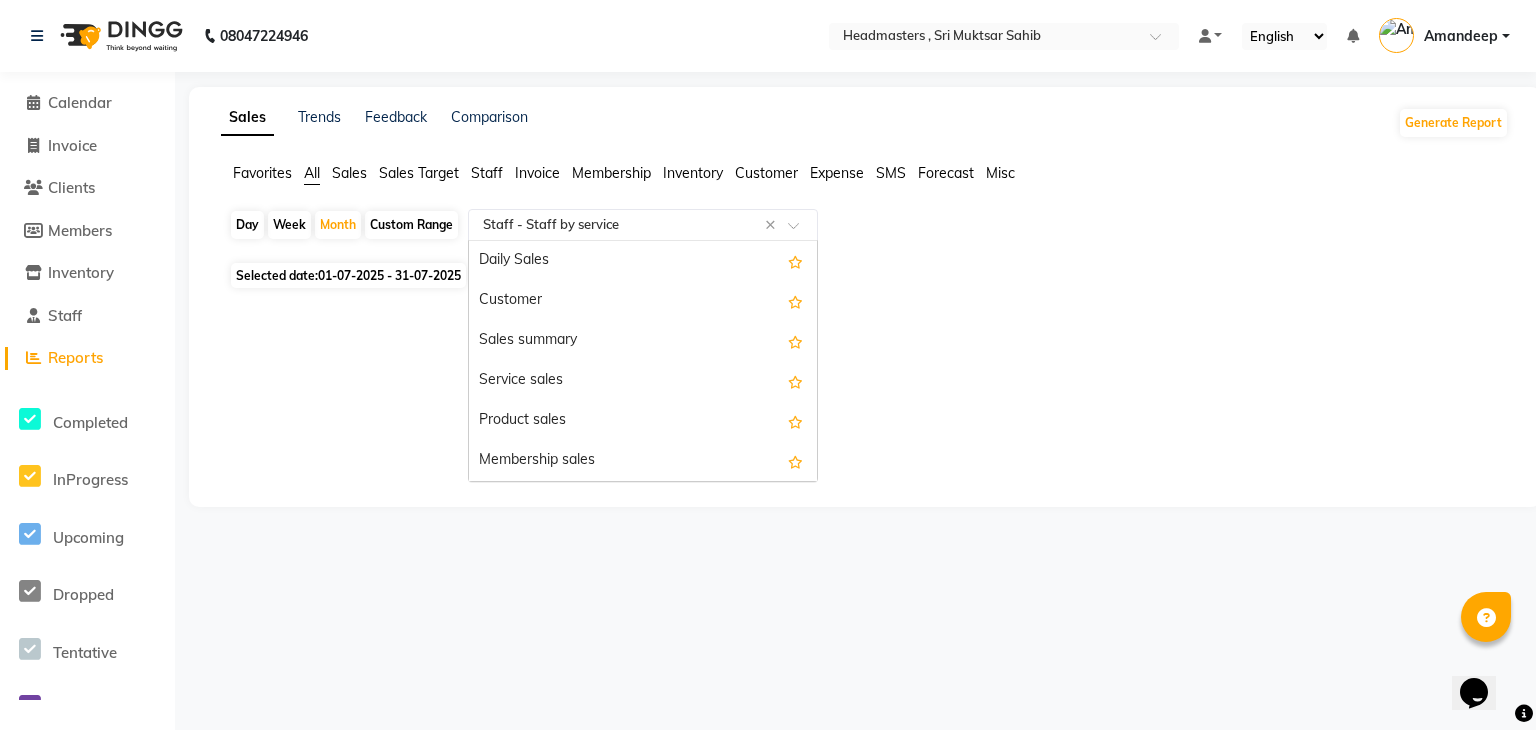 scroll, scrollTop: 760, scrollLeft: 0, axis: vertical 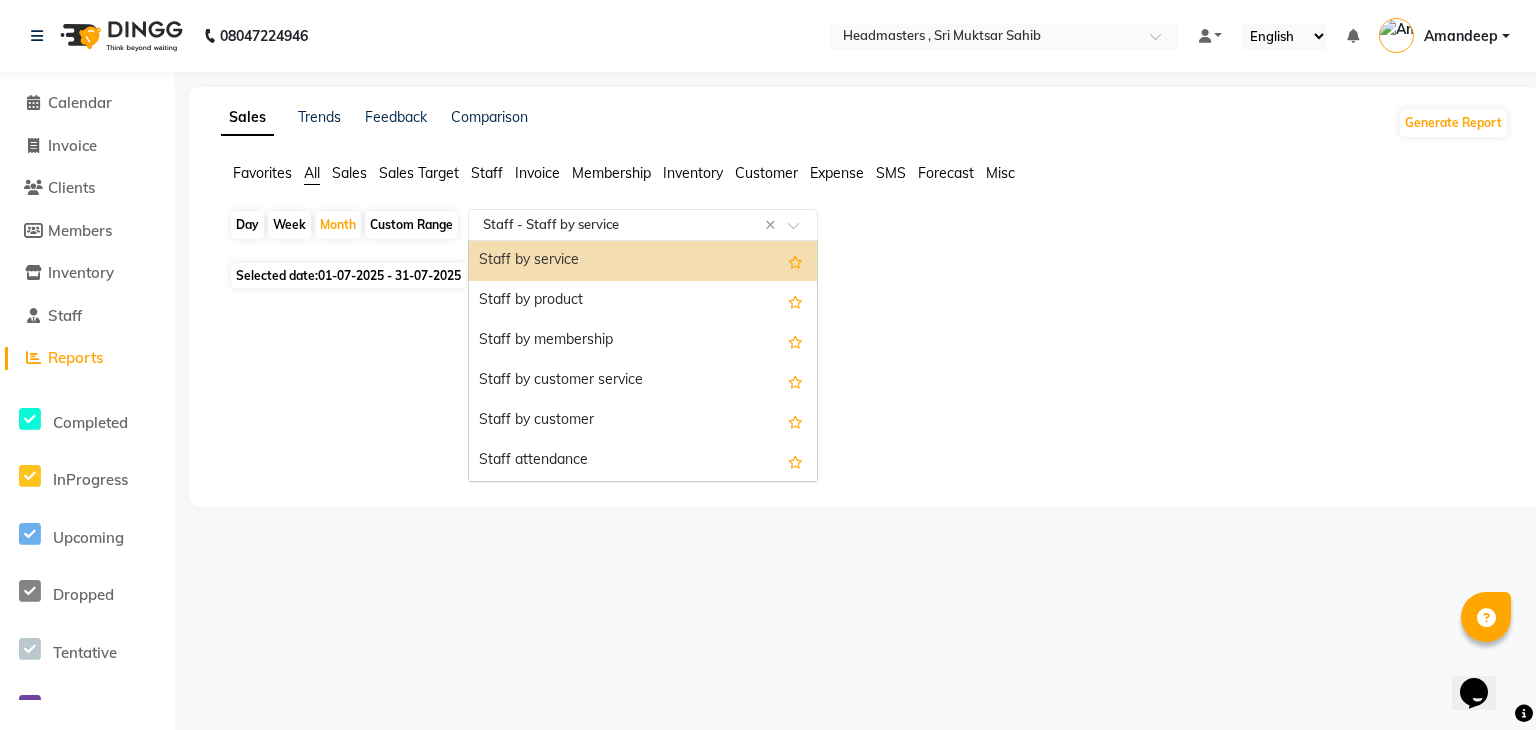 click 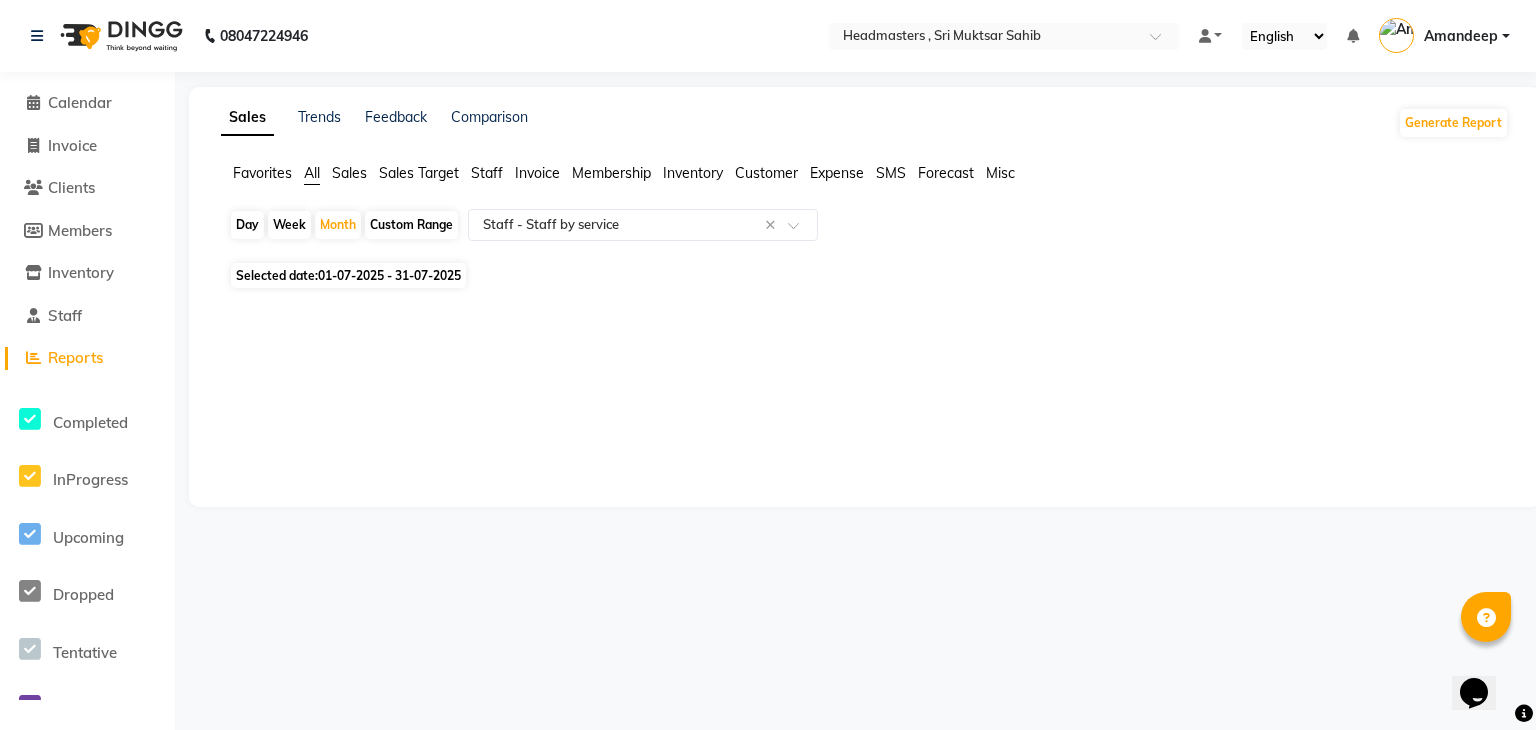 click on "Staff" 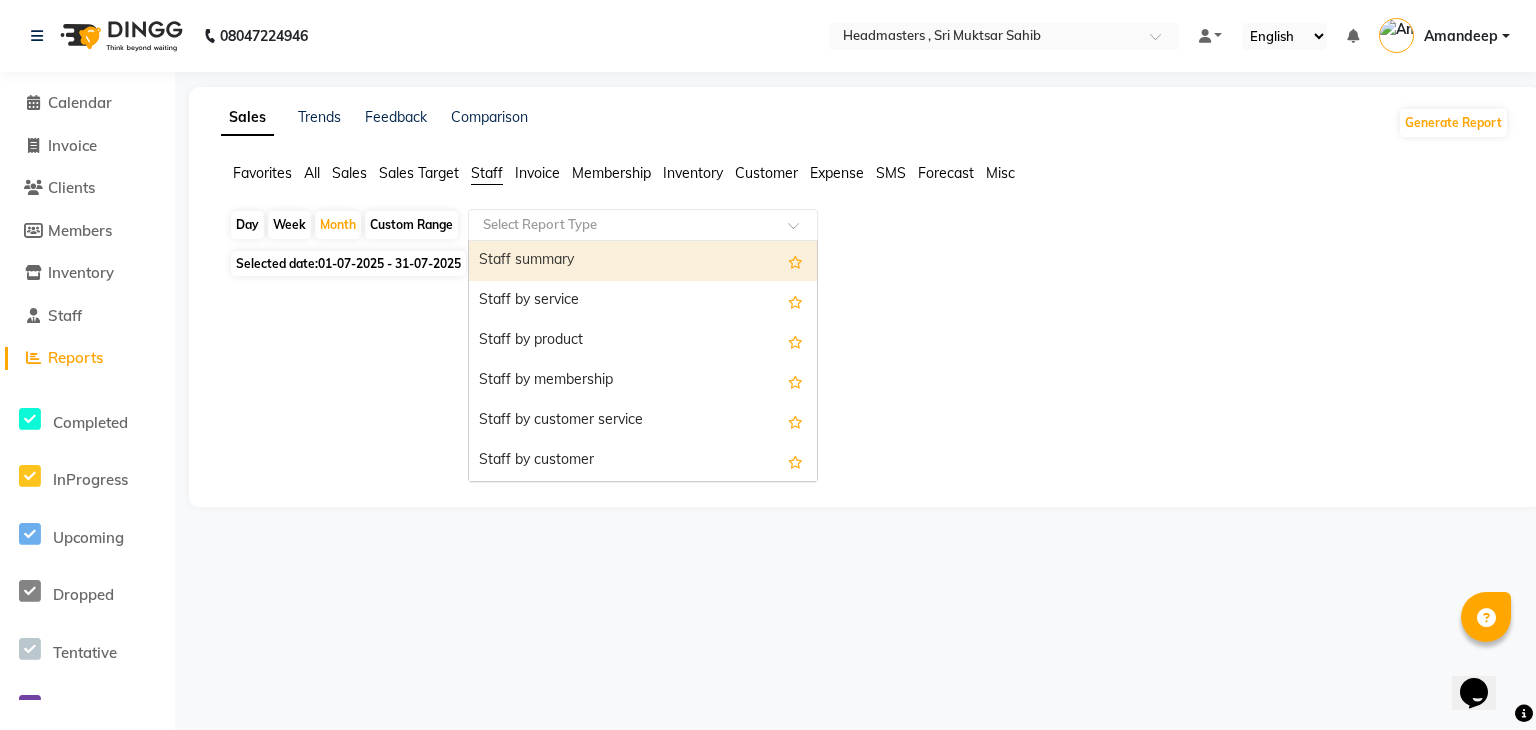 click 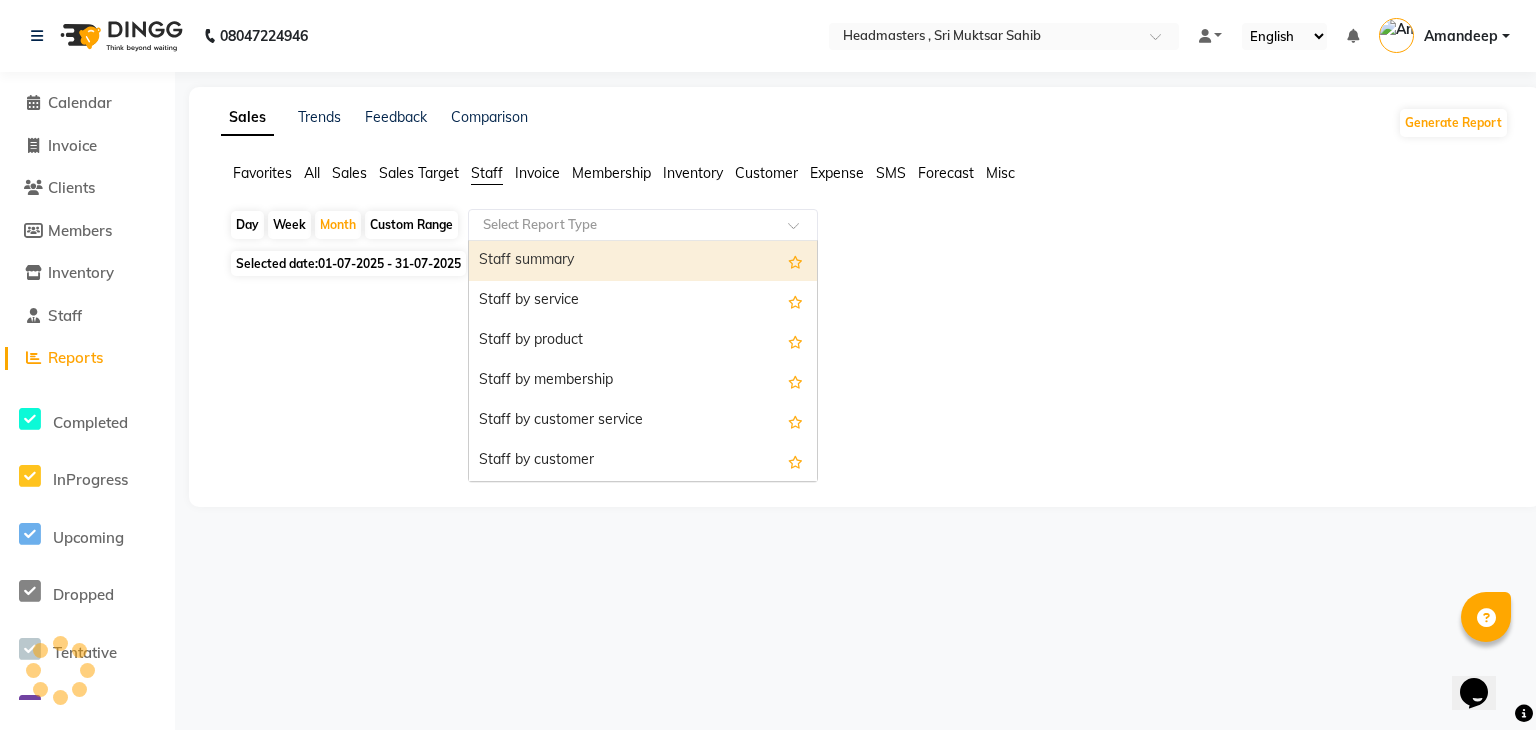 click on "Staff summary" at bounding box center (643, 261) 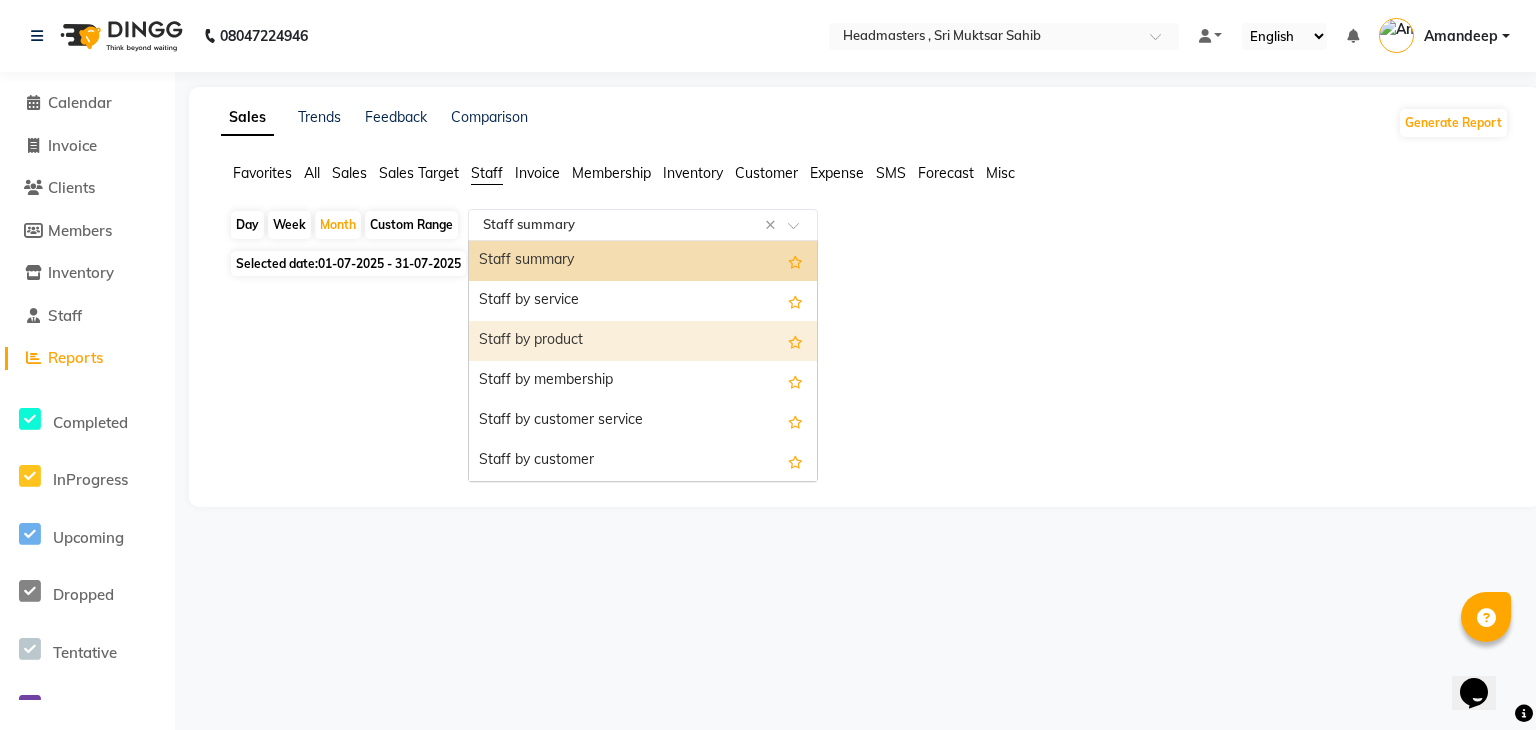scroll, scrollTop: 4, scrollLeft: 0, axis: vertical 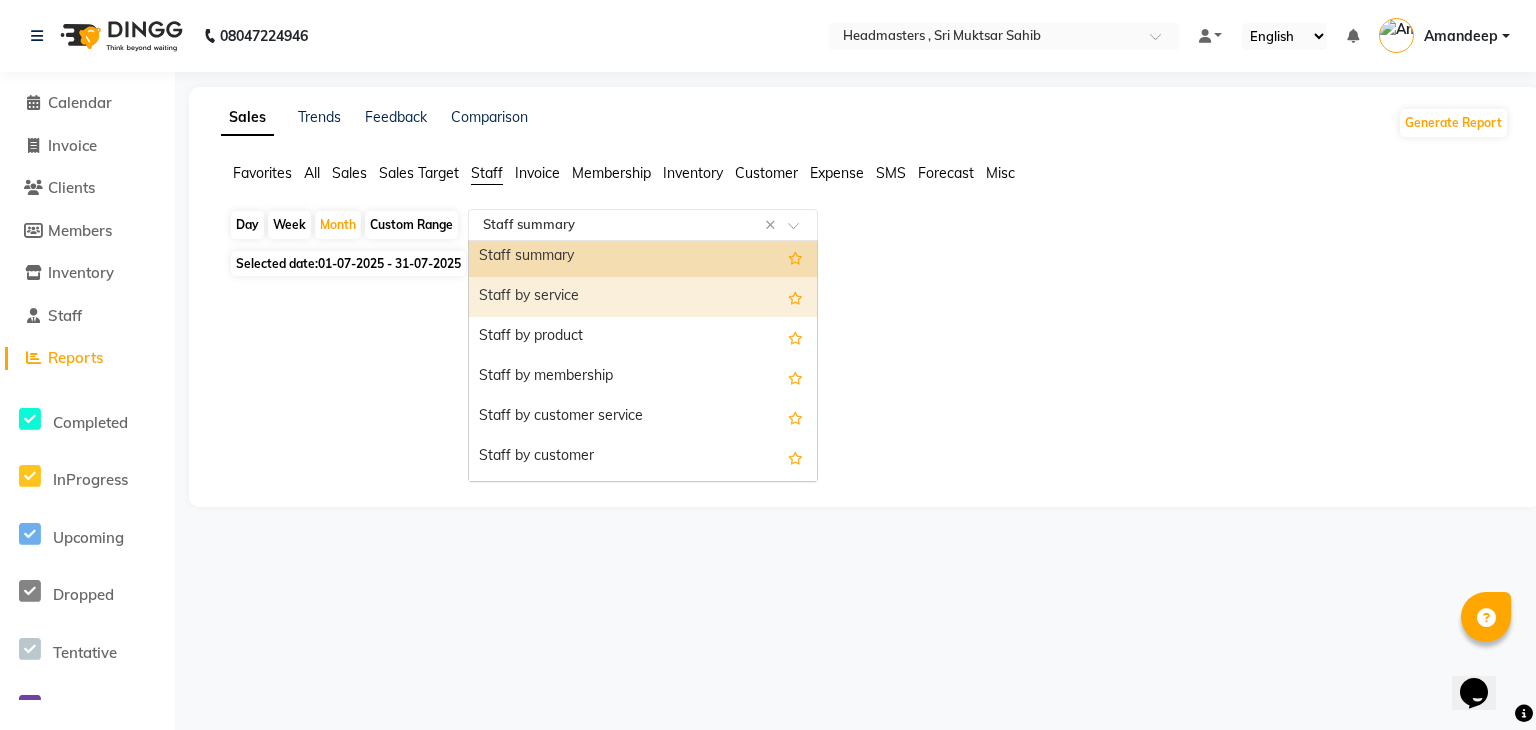 click on "Staff by service" at bounding box center [643, 297] 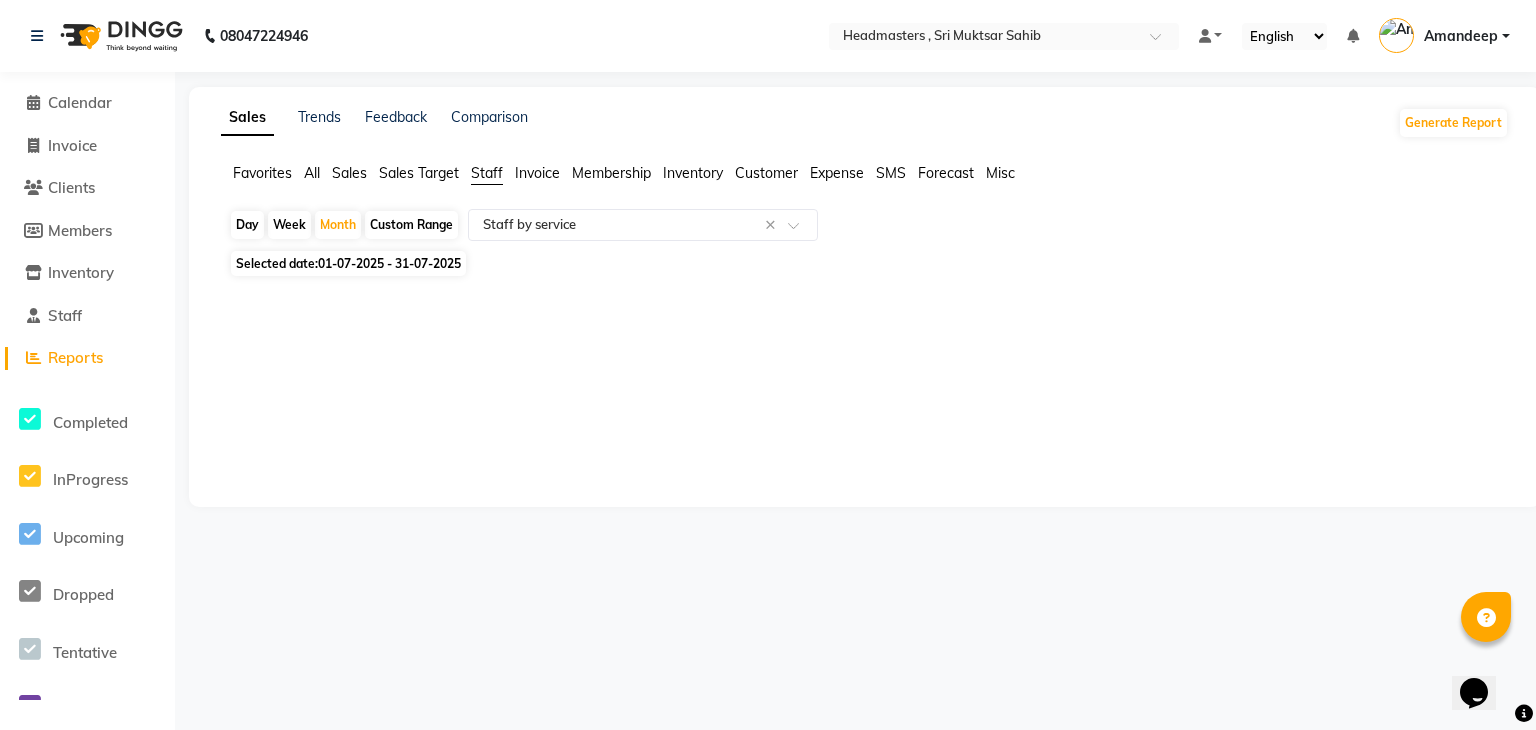 click 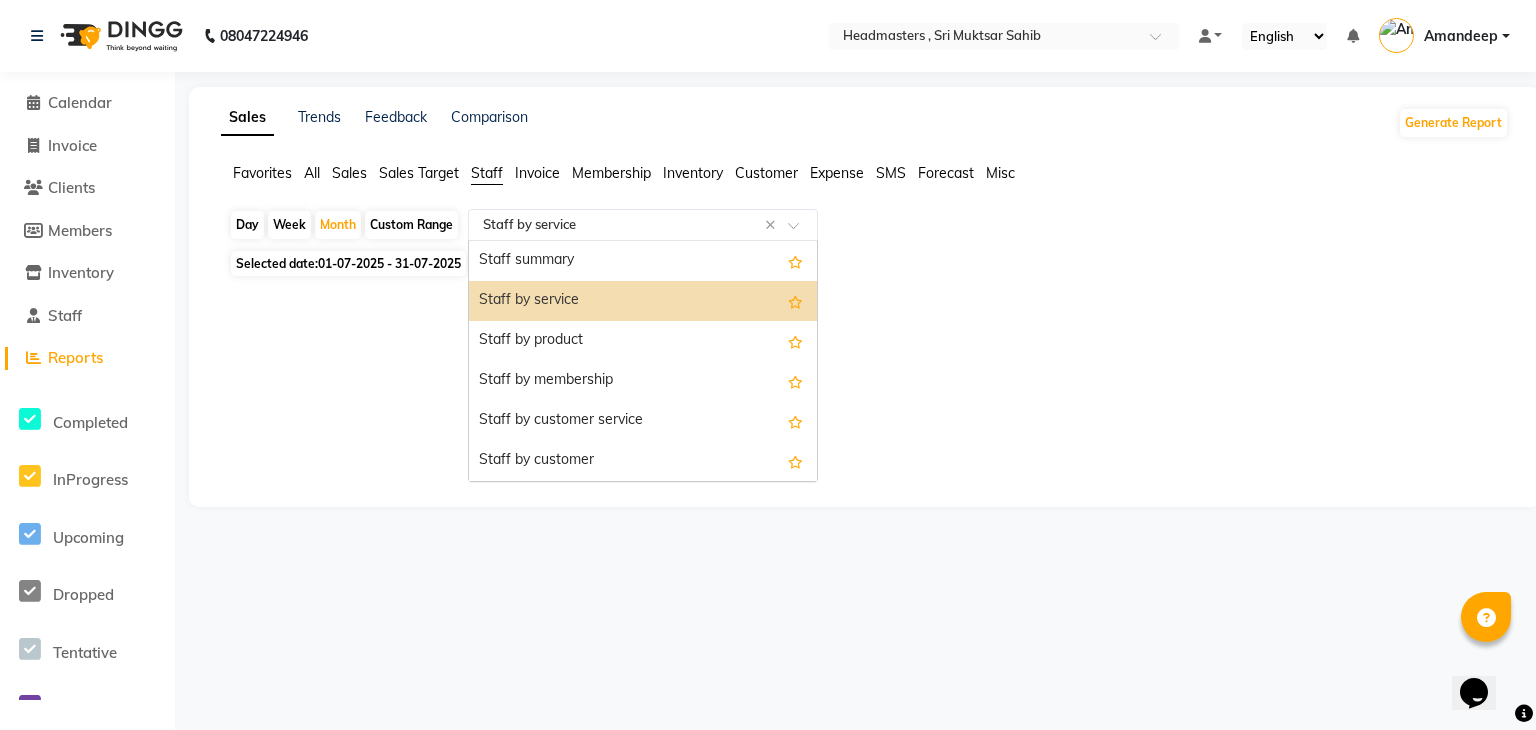 click on "Select Report Type × Staff by service ×" 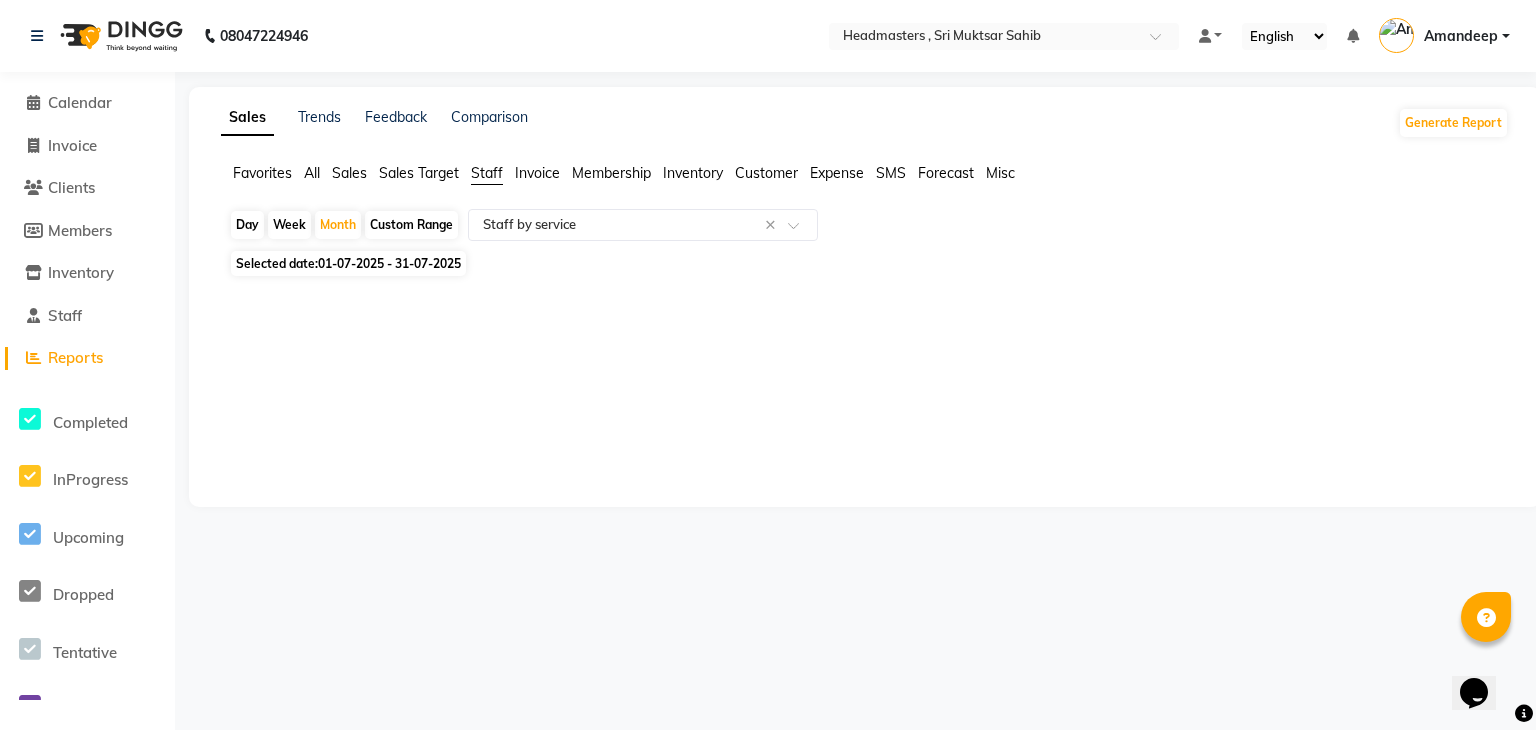 click on "Sales Trends Feedback Comparison Generate Report Favorites All Sales Sales Target Staff Invoice Membership Inventory Customer Expense SMS Forecast Misc  Day   Week   Month   Custom Range  Select Report Type × Staff by service × Selected date:  01-07-2025 - 31-07-2025  ★ Mark as Favorite  Choose how you'd like to save "" report to favorites  Save to Personal Favorites:   Only you can see this report in your favorites tab. Share with Organization:   Everyone in your organization can see this report in their favorites tab.  Save to Favorites" 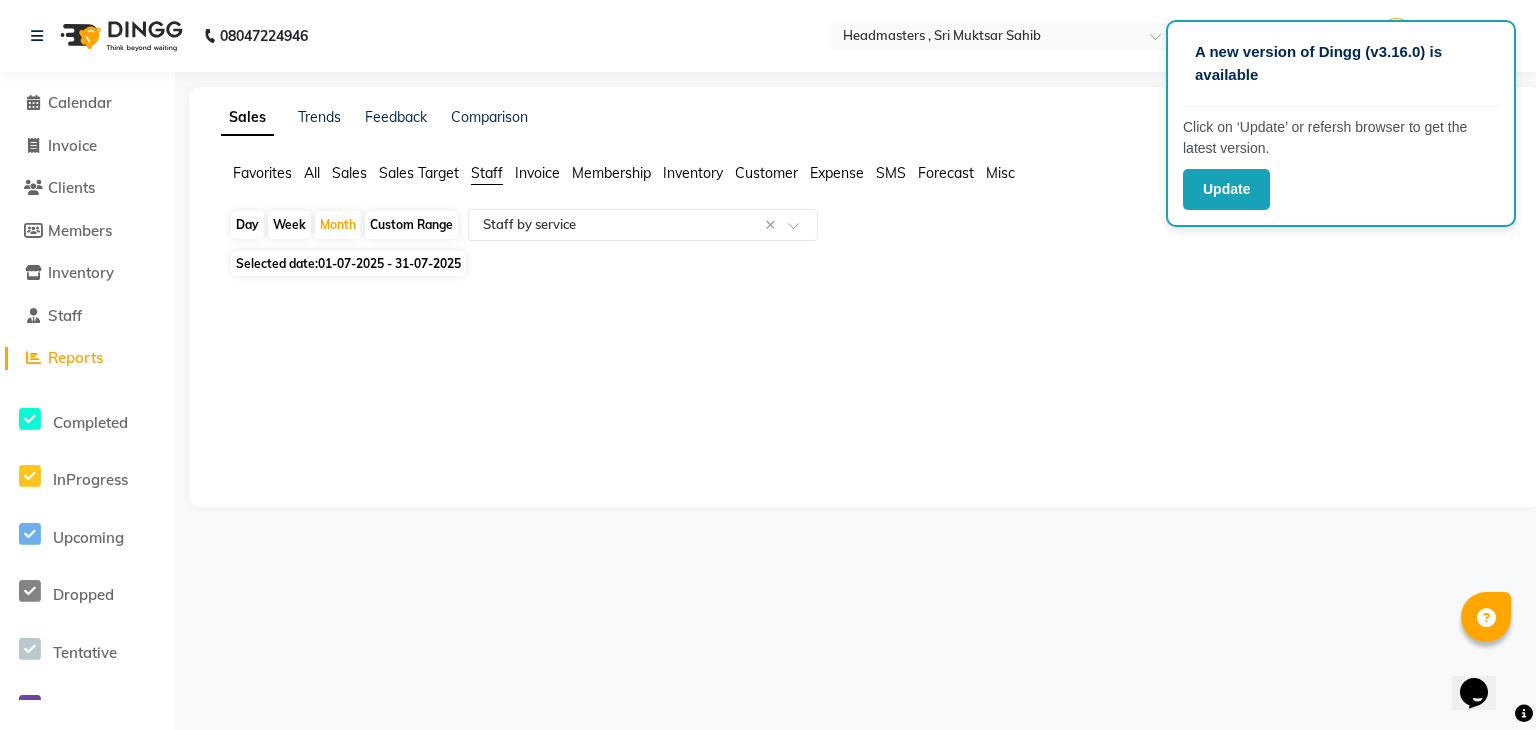 click on "A new version of Dingg (v3.16.0) is available  Click on ‘Update’ or refersh browser to get the latest version.  Update 08047224946 Select Location × Headmasters , Sri Muktsar Sahib Default Panel My Panel English ENGLISH Español العربية मराठी हिंदी ગુજરાતી தமிழ் 中文 Notifications nothing to show Amandeep Manage Profile Change Password Sign out  Version:3.15.11  ☀ Headmasters , Sri Muktsar Sahib  Calendar  Invoice  Clients  Members  Inventory  Staff  Reports Completed InProgress Upcoming Dropped Tentative Check-In Confirm Bookings Generate Report Segments Page Builder Sales Trends Feedback Comparison Generate Report Favorites All Sales Sales Target Staff Invoice Membership Inventory Customer Expense SMS Forecast Misc  Day   Week   Month   Custom Range  Select Report Type × Staff by service × Selected date:  01-07-2025 - 31-07-2025  ★ Mark as Favorite  Choose how you'd like to save "" report to favorites  Save to Personal Favorites:" at bounding box center (768, 365) 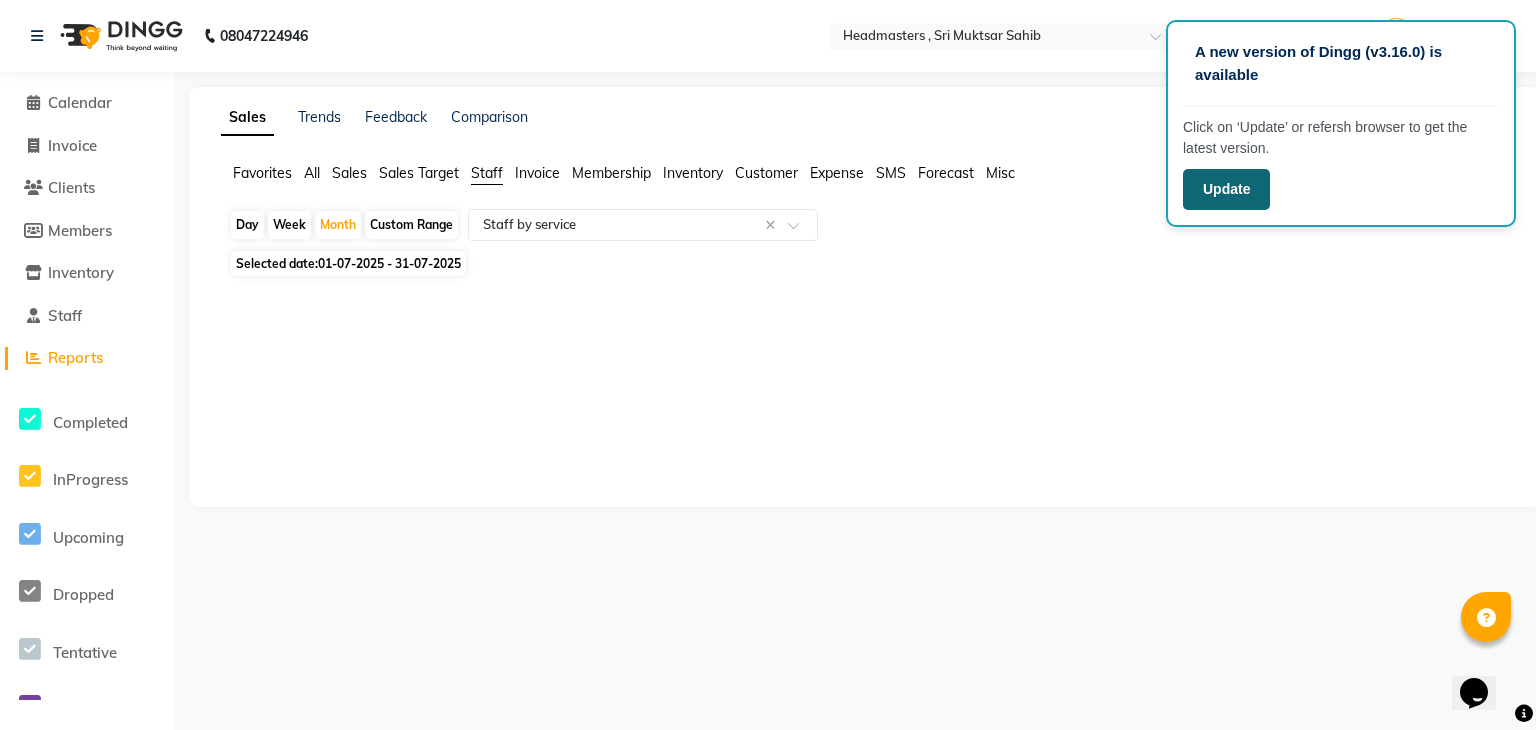 click on "Update" 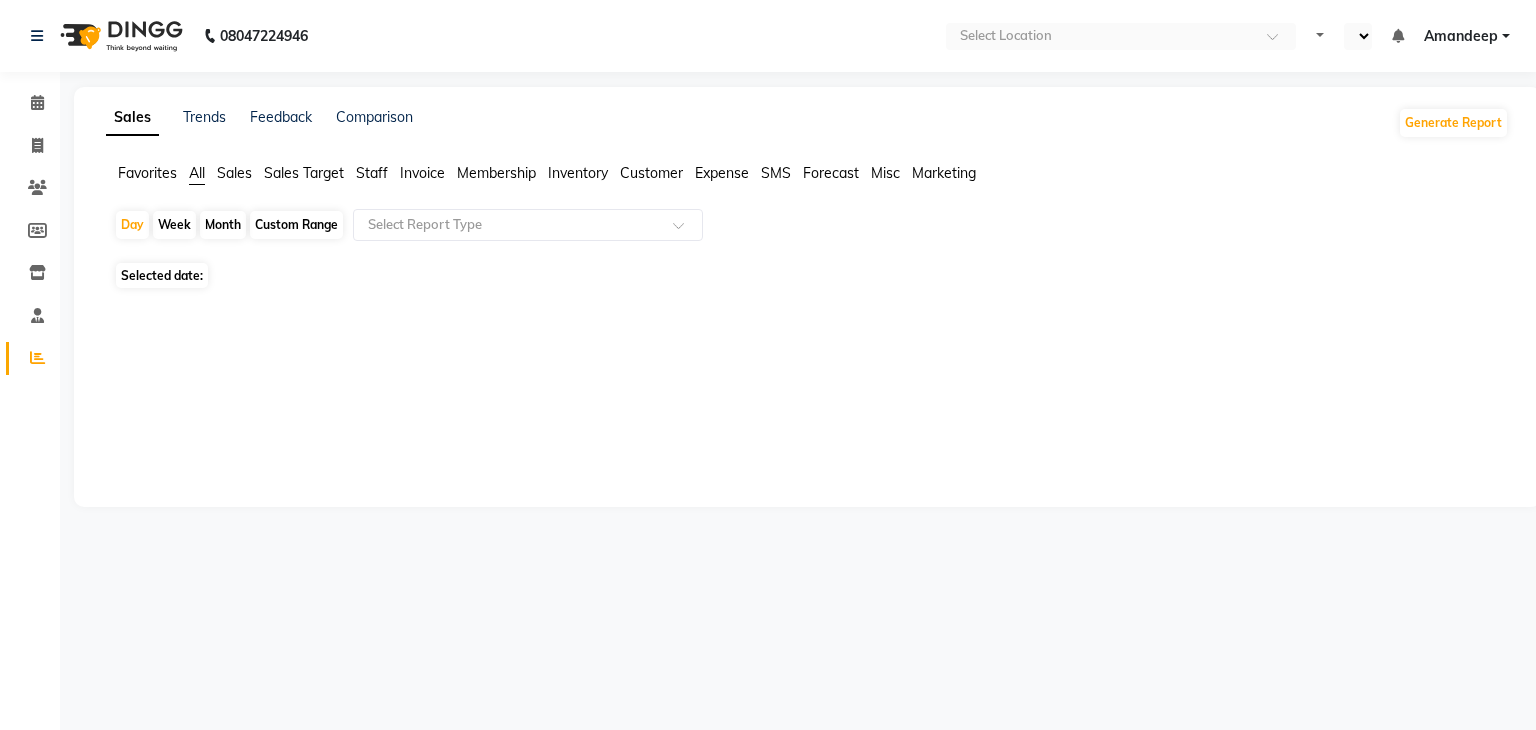 select on "en" 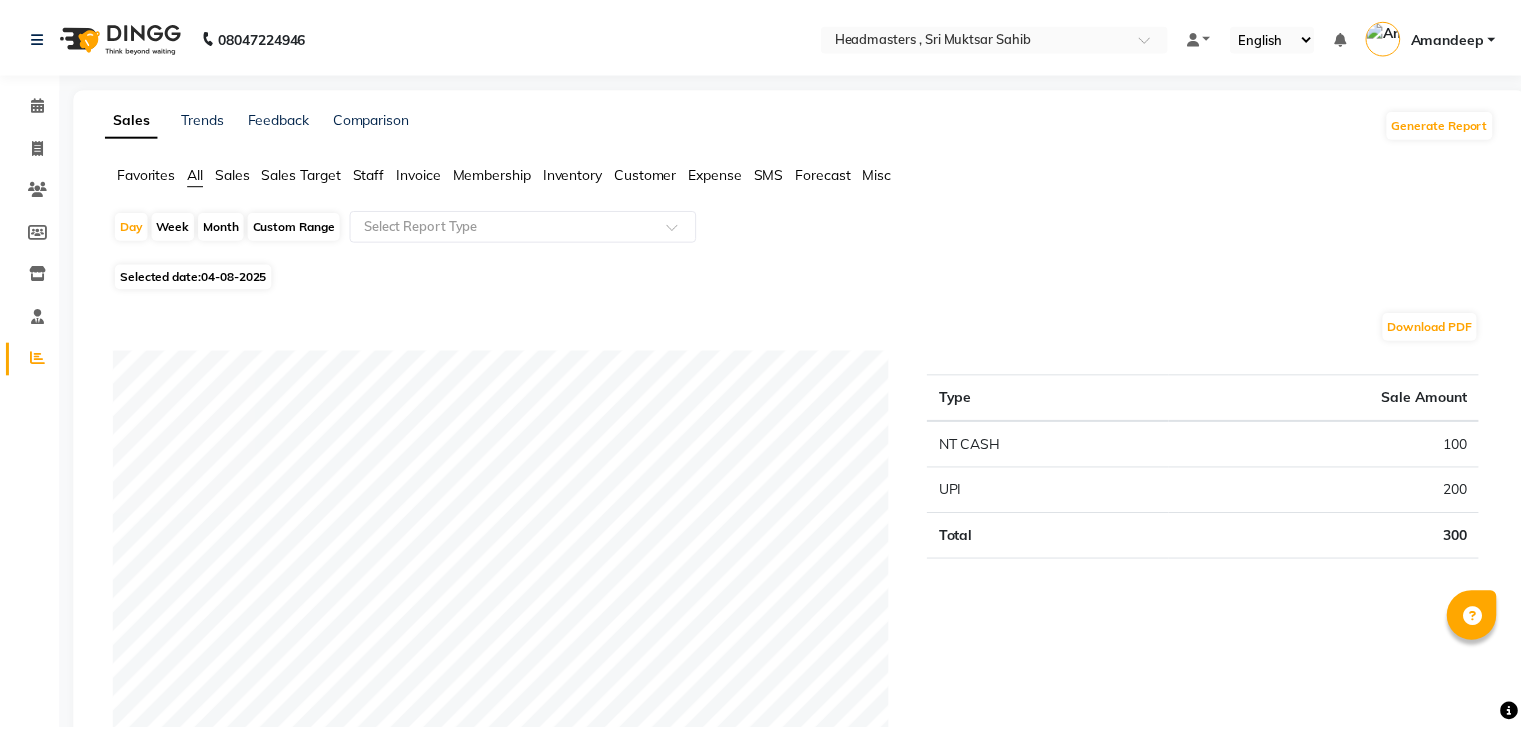 scroll, scrollTop: 0, scrollLeft: 0, axis: both 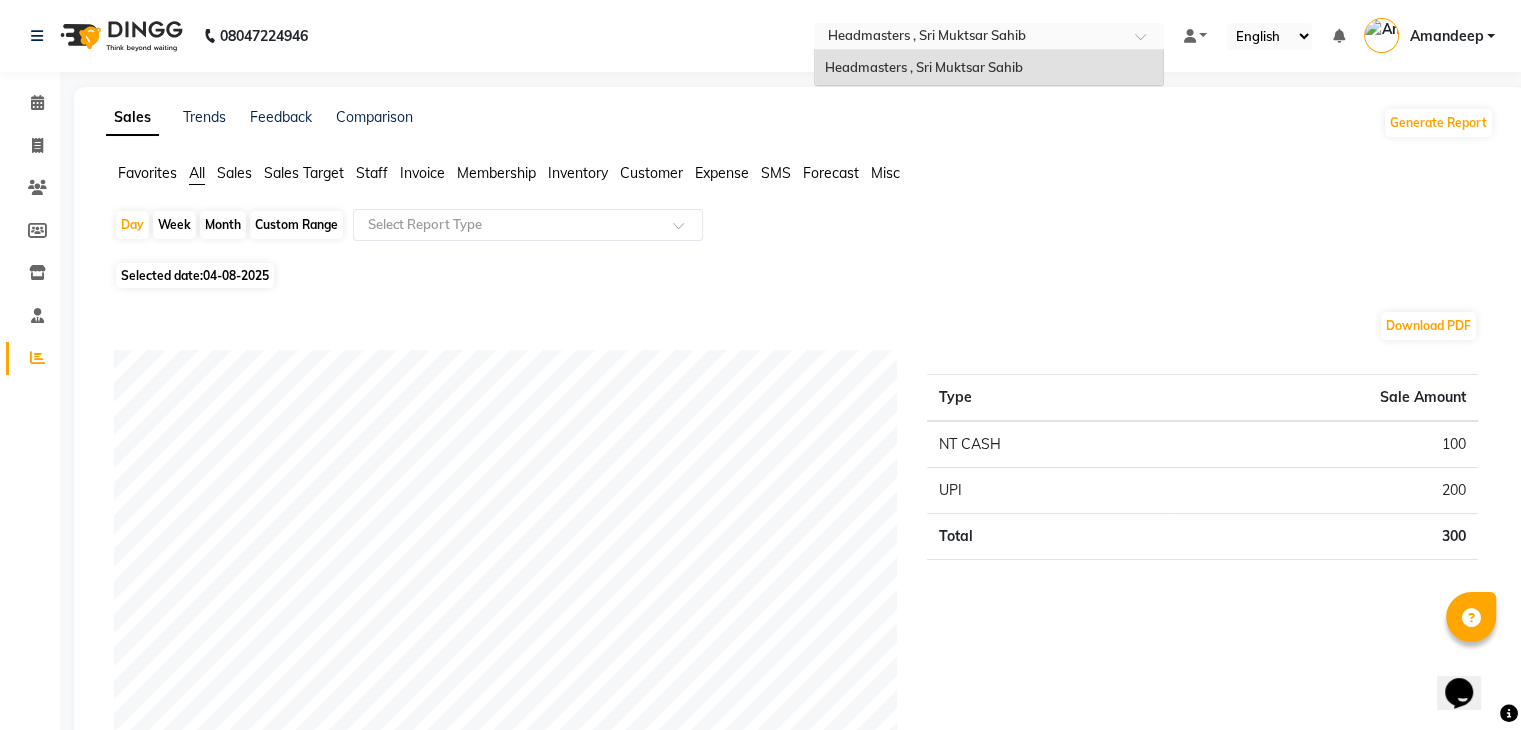 click at bounding box center [1147, 42] 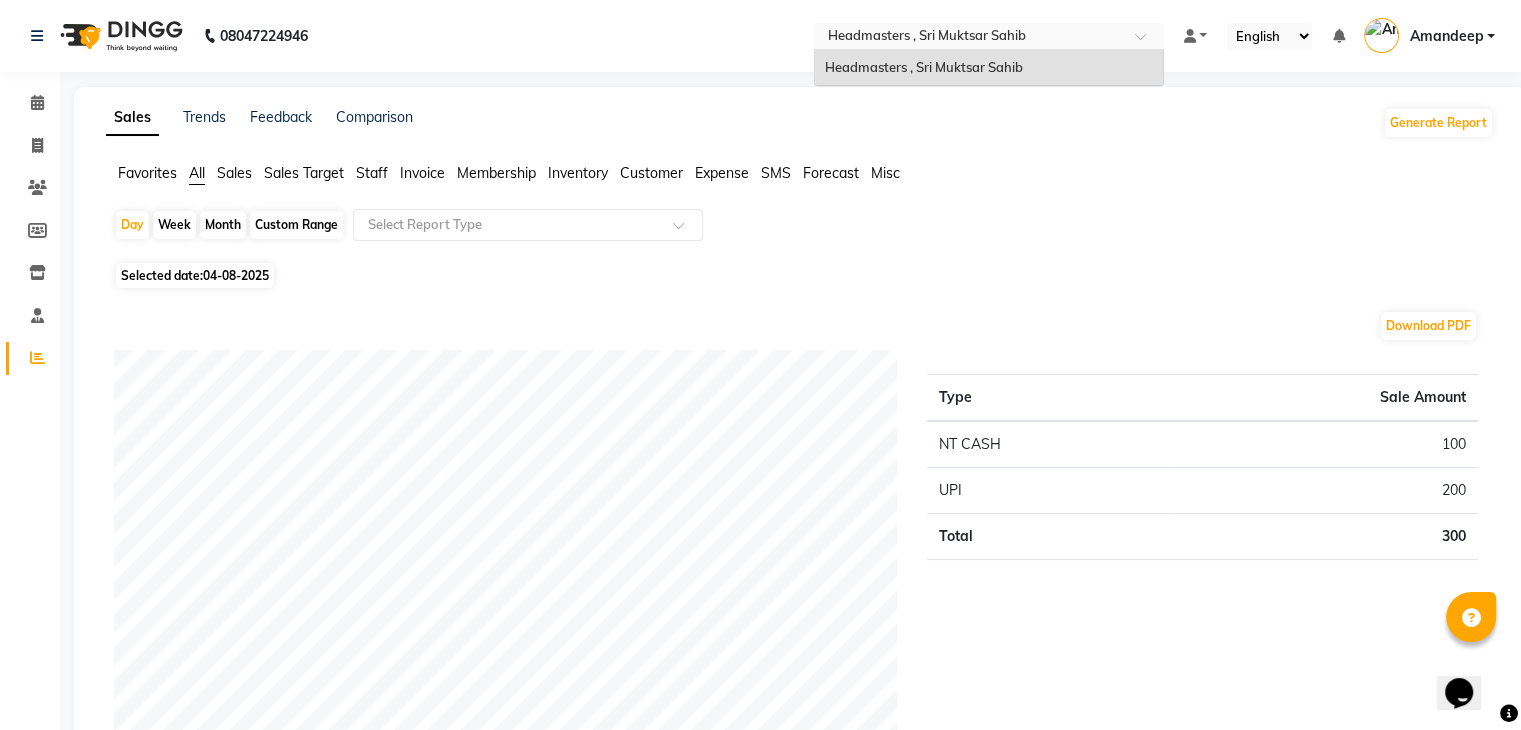 click on "Amandeep" at bounding box center (1446, 36) 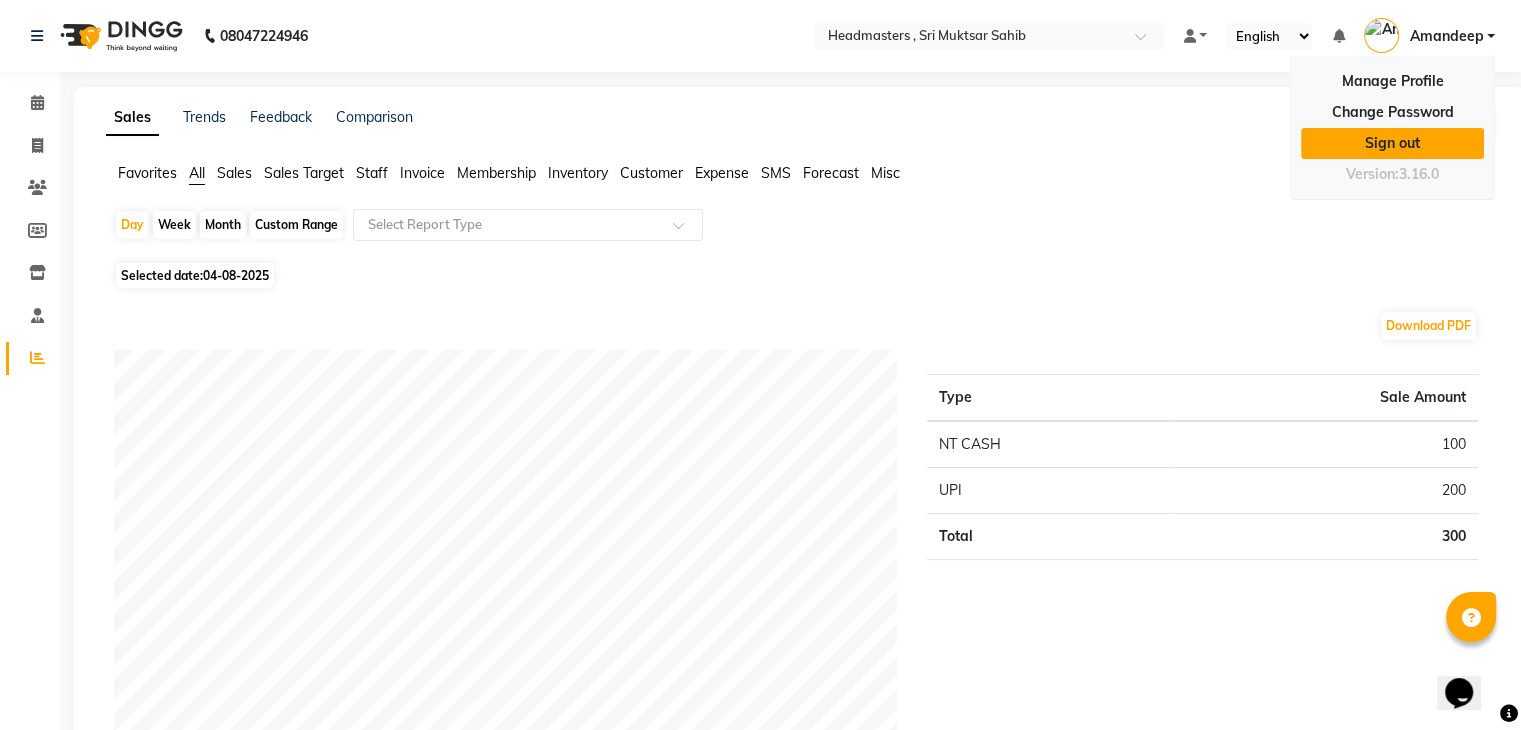 click on "Sign out" at bounding box center [1392, 143] 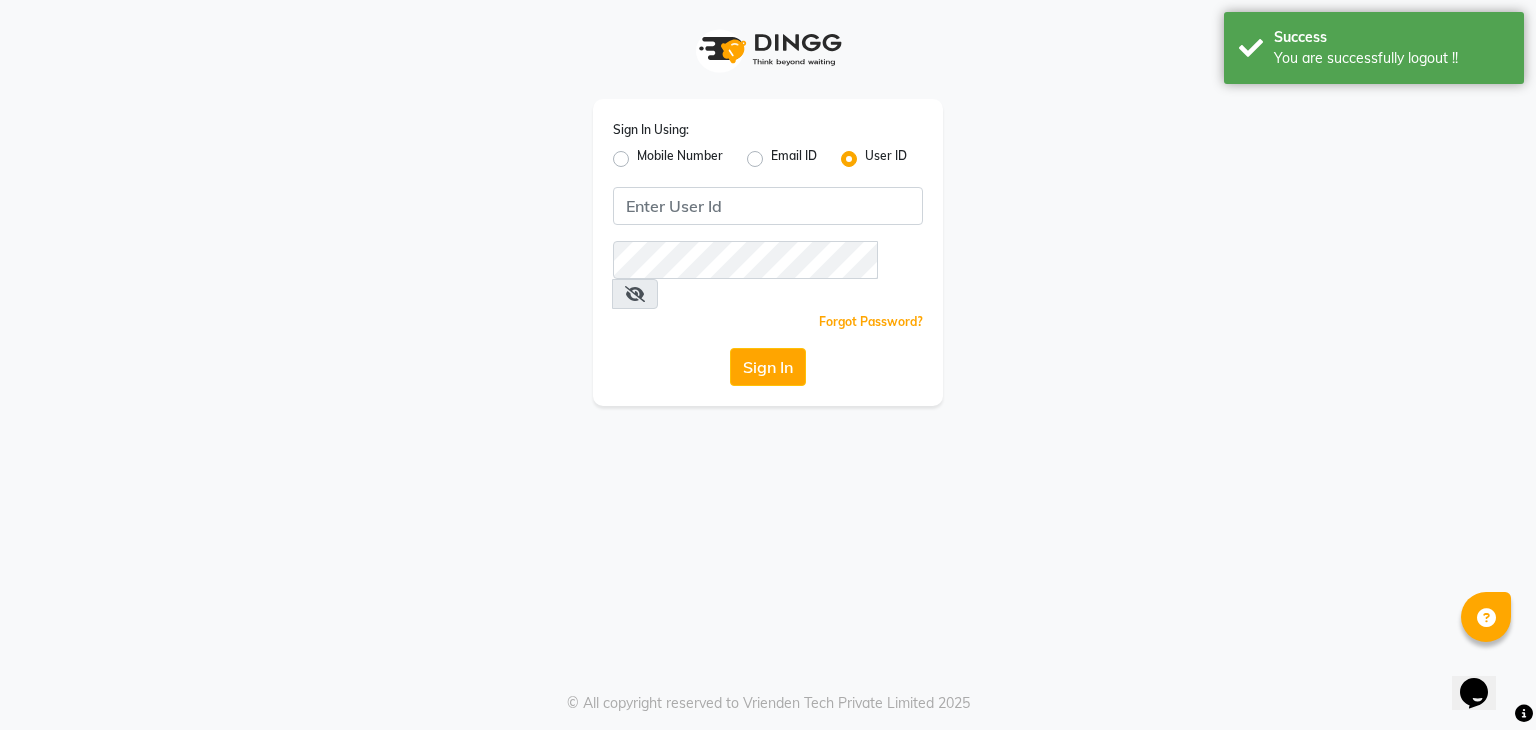 click on "Sign In Using: Mobile Number Email ID User ID  Remember me Forgot Password?  Sign In" 